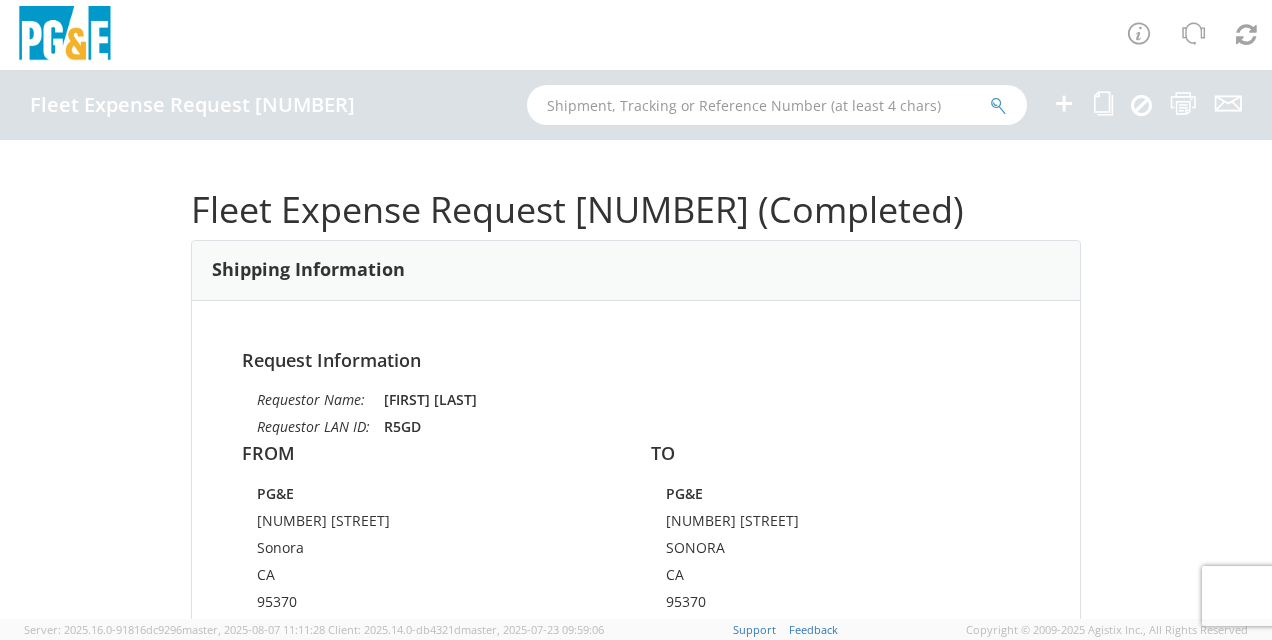 scroll, scrollTop: 0, scrollLeft: 0, axis: both 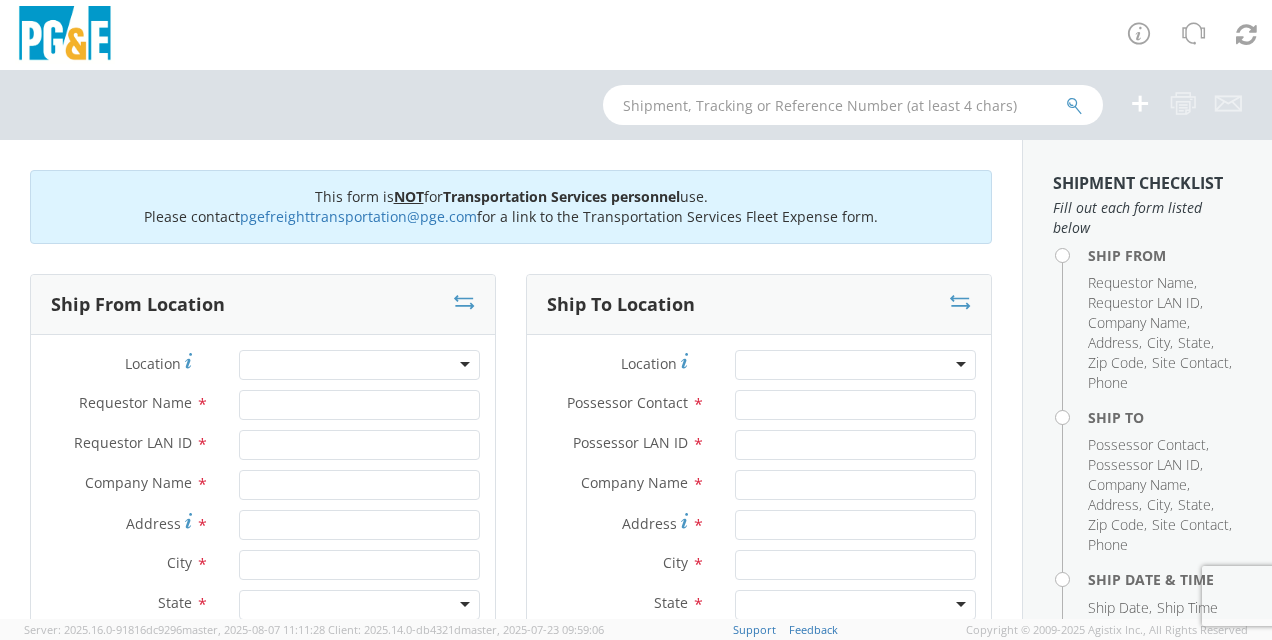 click at bounding box center (359, 365) 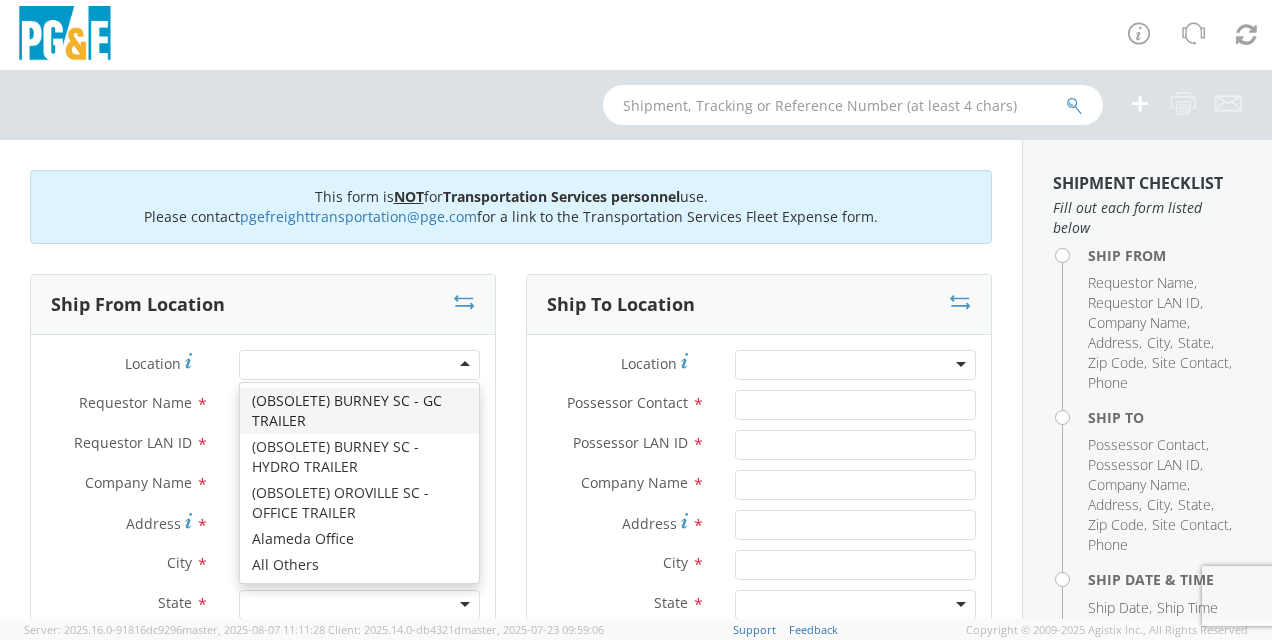 click at bounding box center [359, 365] 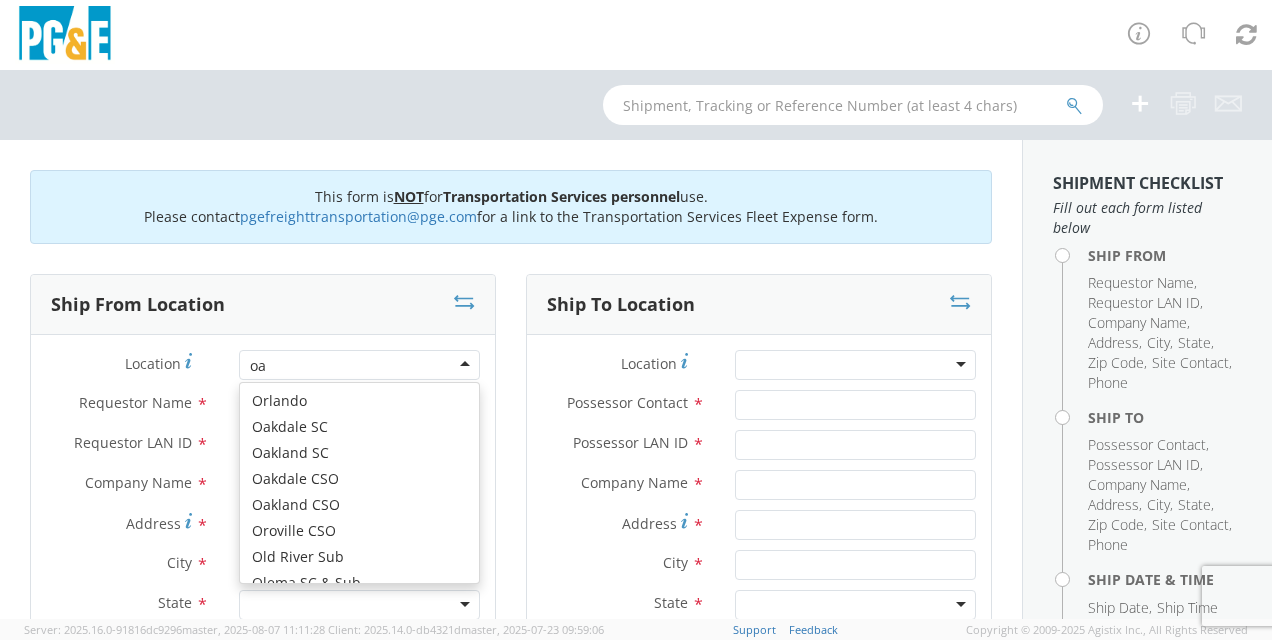 scroll, scrollTop: 4, scrollLeft: 0, axis: vertical 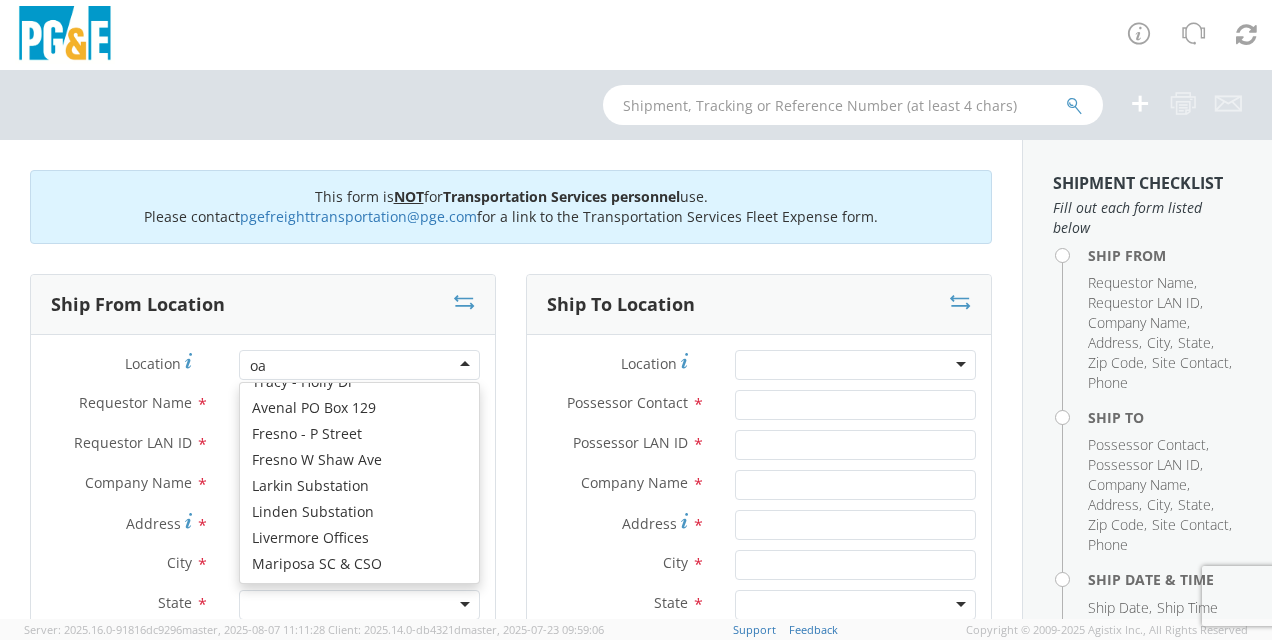 type on "oak" 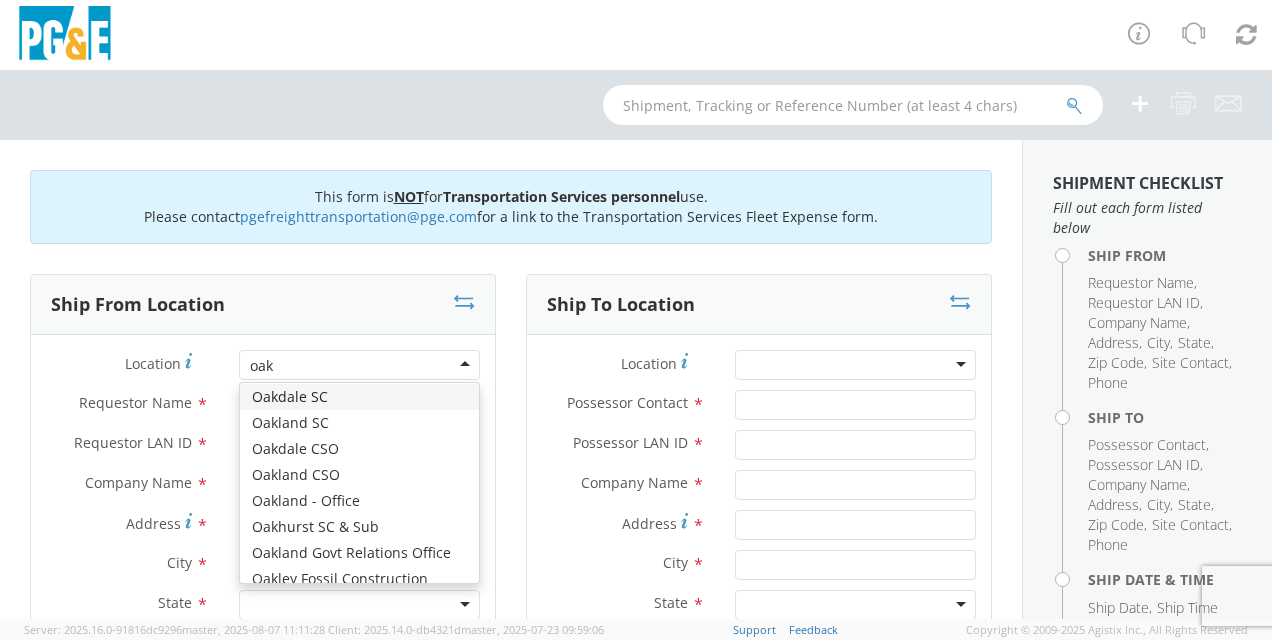 type 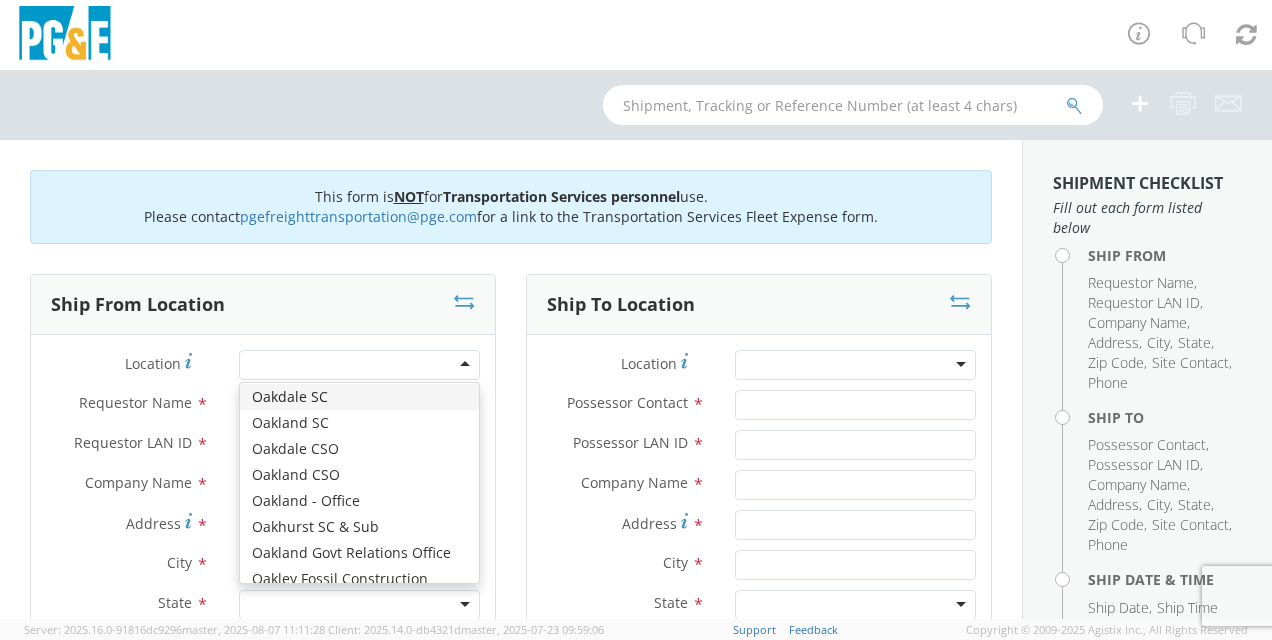type on "PG&E" 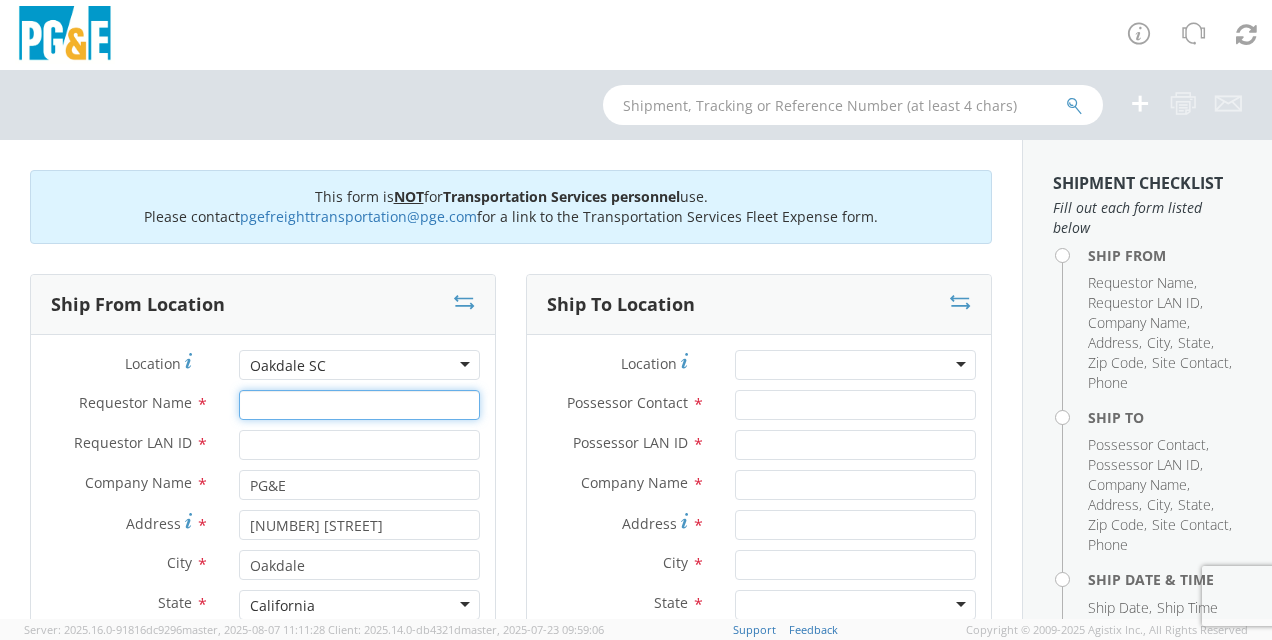 click on "Requestor Name        *" at bounding box center (359, 405) 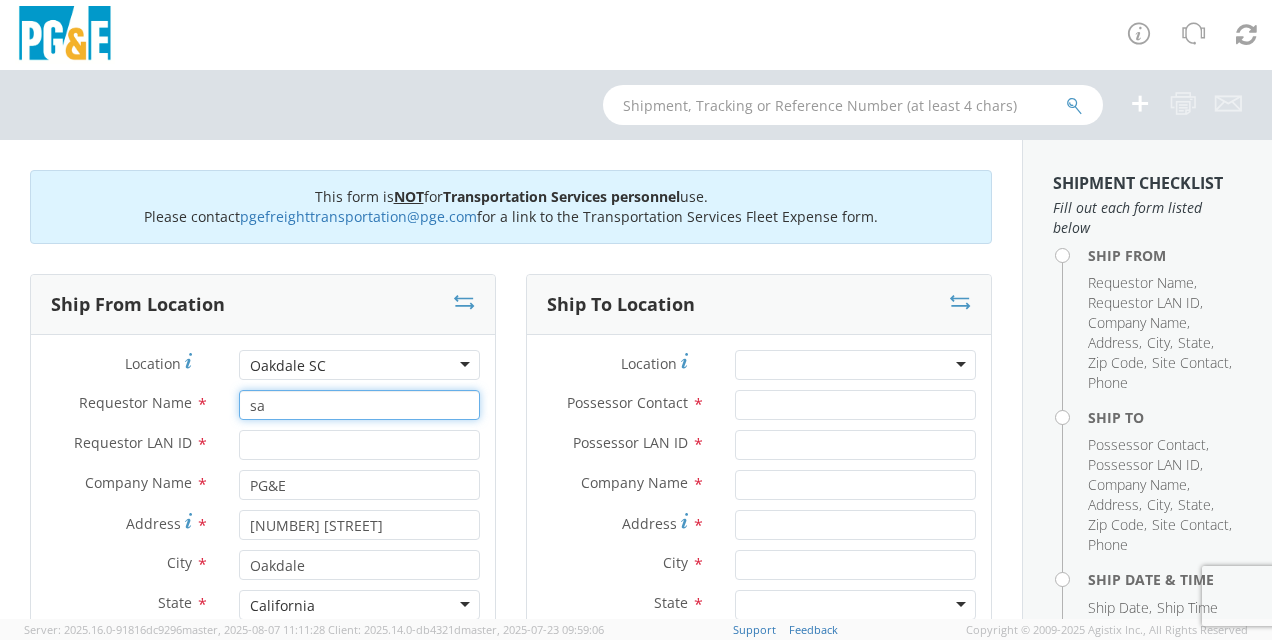 type on "s" 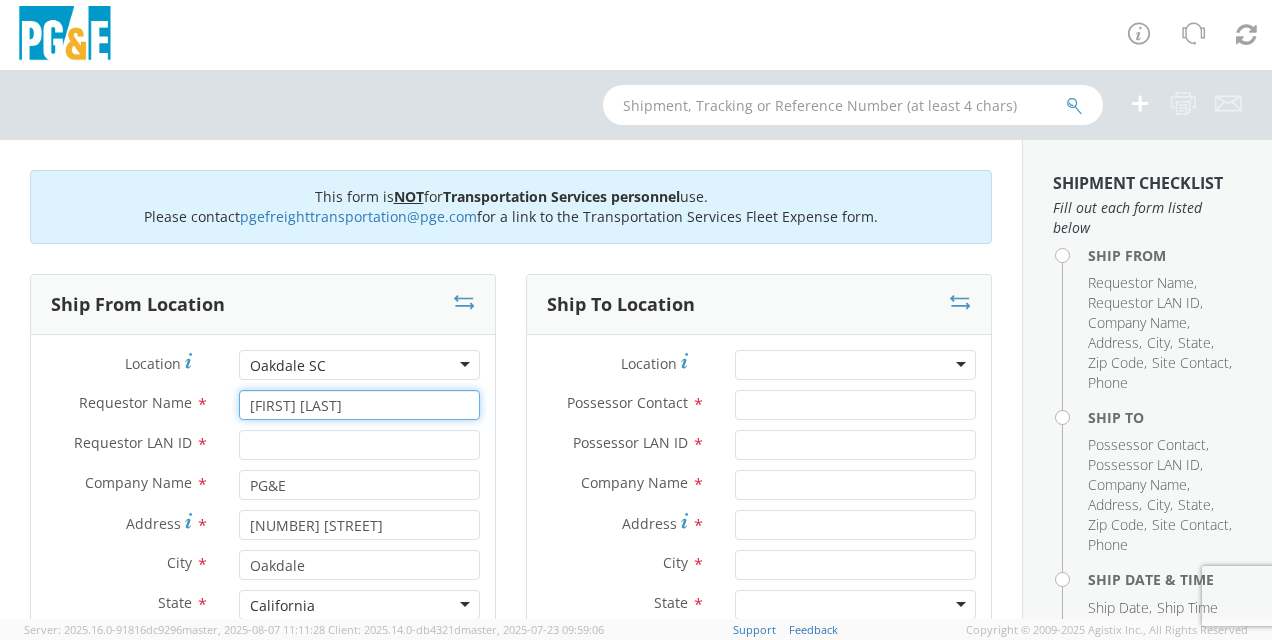 type on "[FIRST] [LAST]" 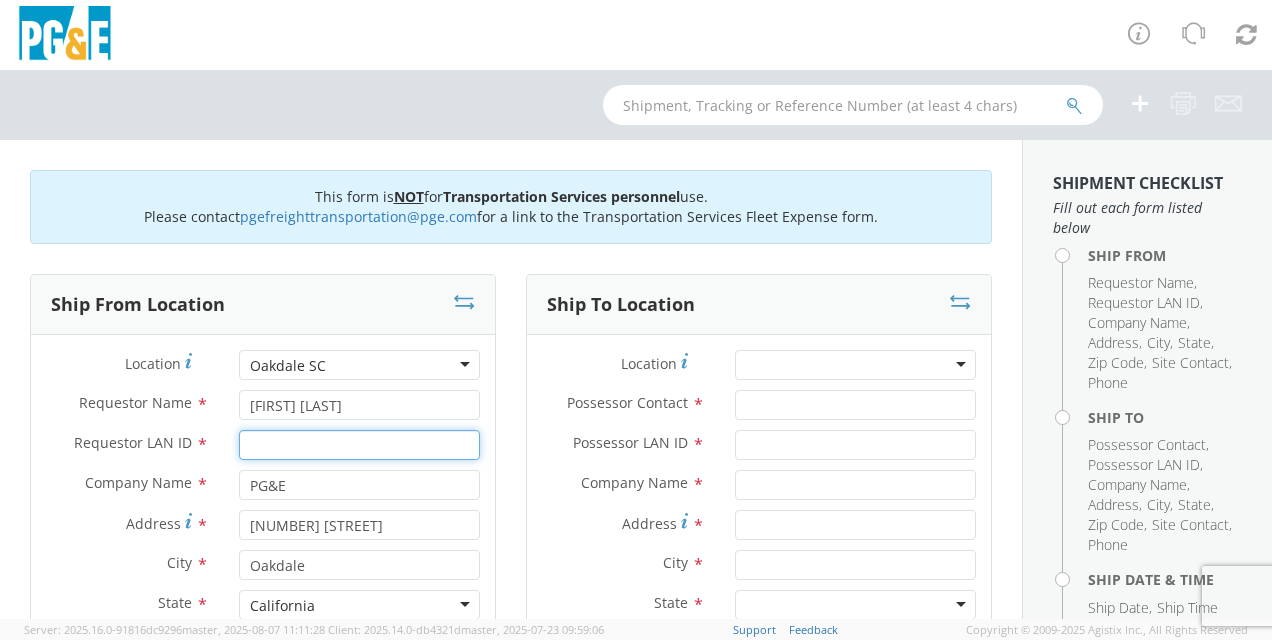 click on "Requestor LAN ID        *" at bounding box center [359, 445] 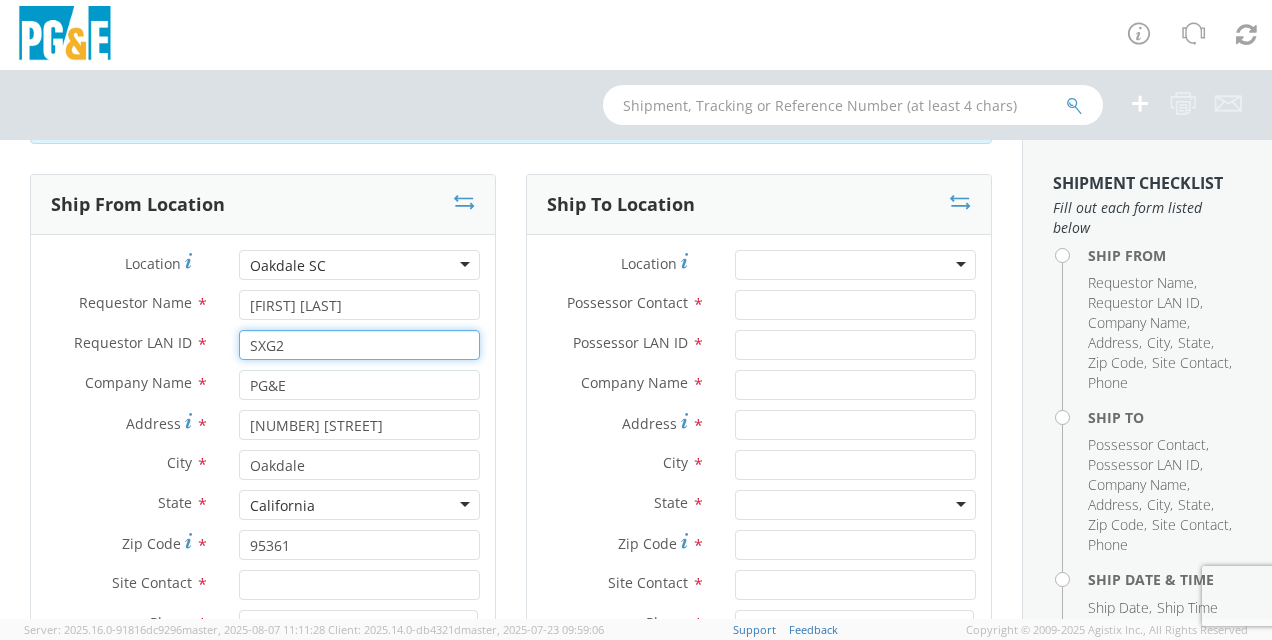 scroll, scrollTop: 200, scrollLeft: 0, axis: vertical 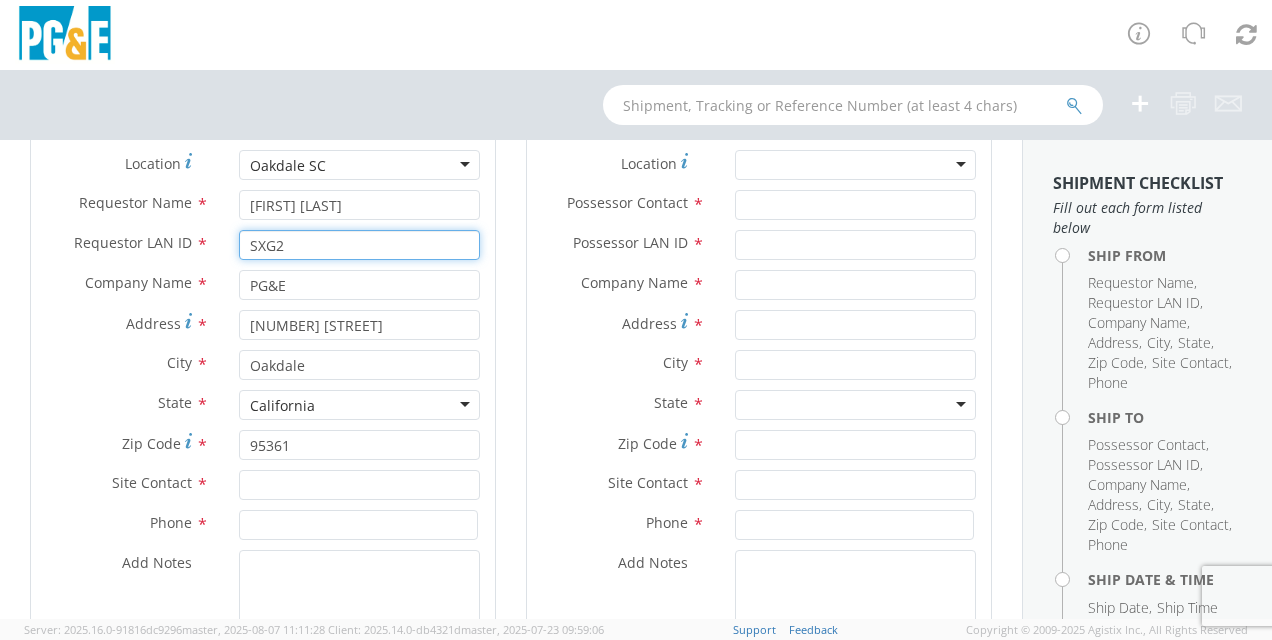 type on "SXG2" 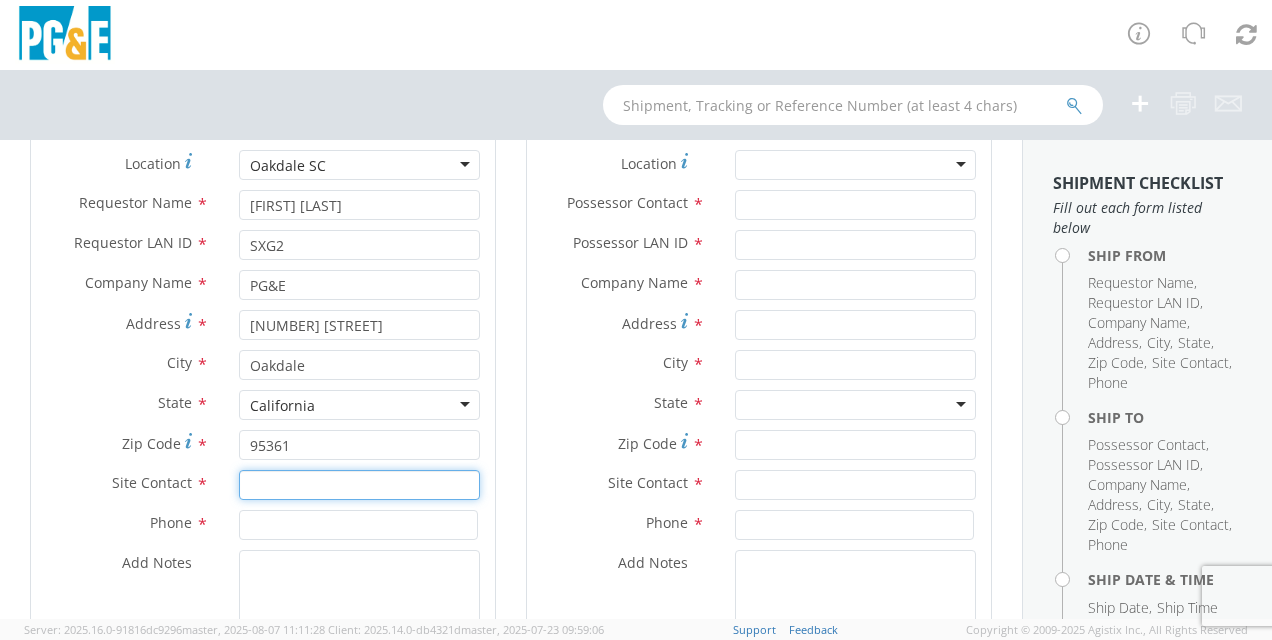 click at bounding box center (359, 485) 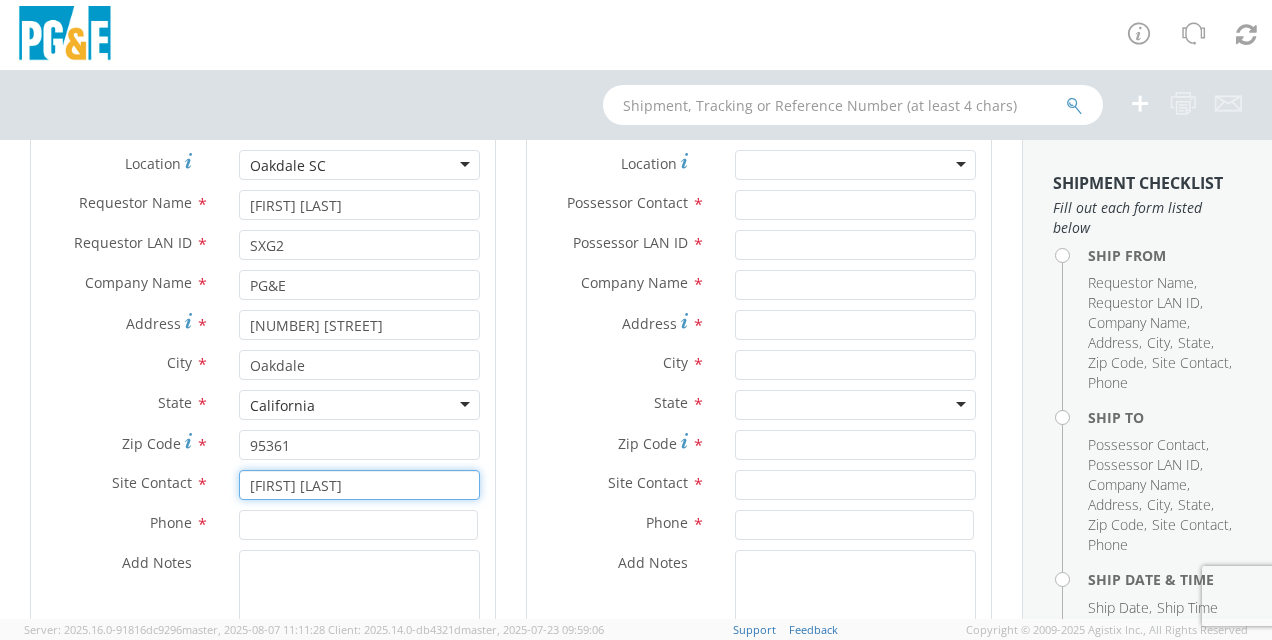 type on "[FIRST] [LAST]" 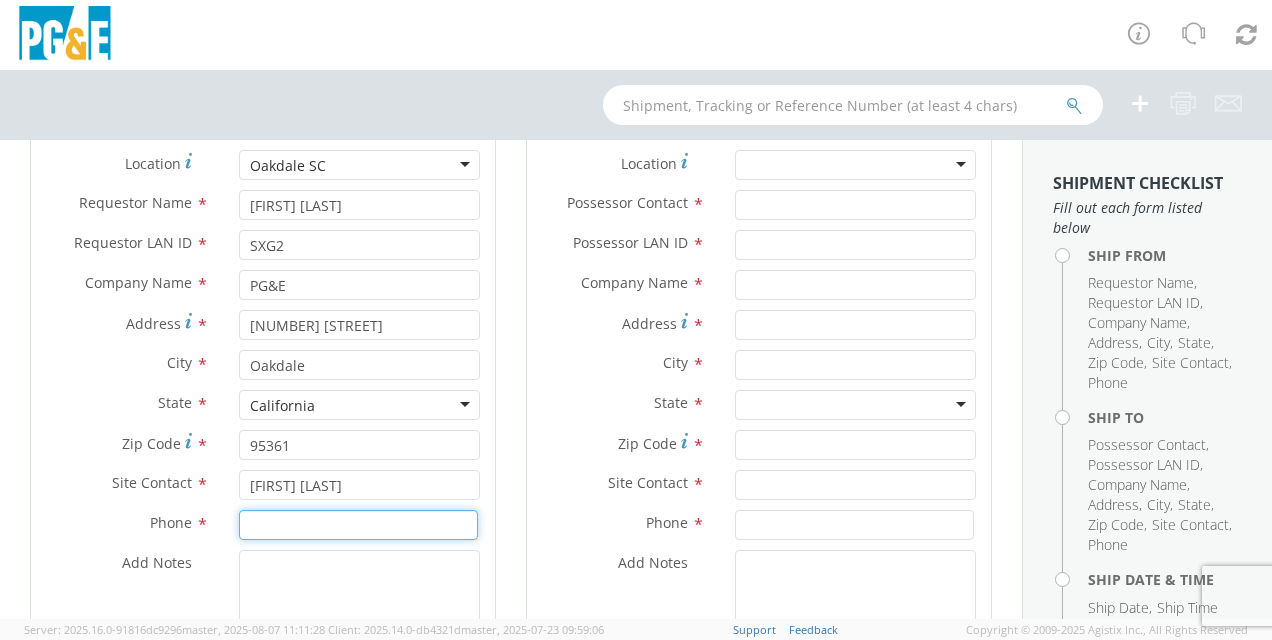 click at bounding box center (358, 525) 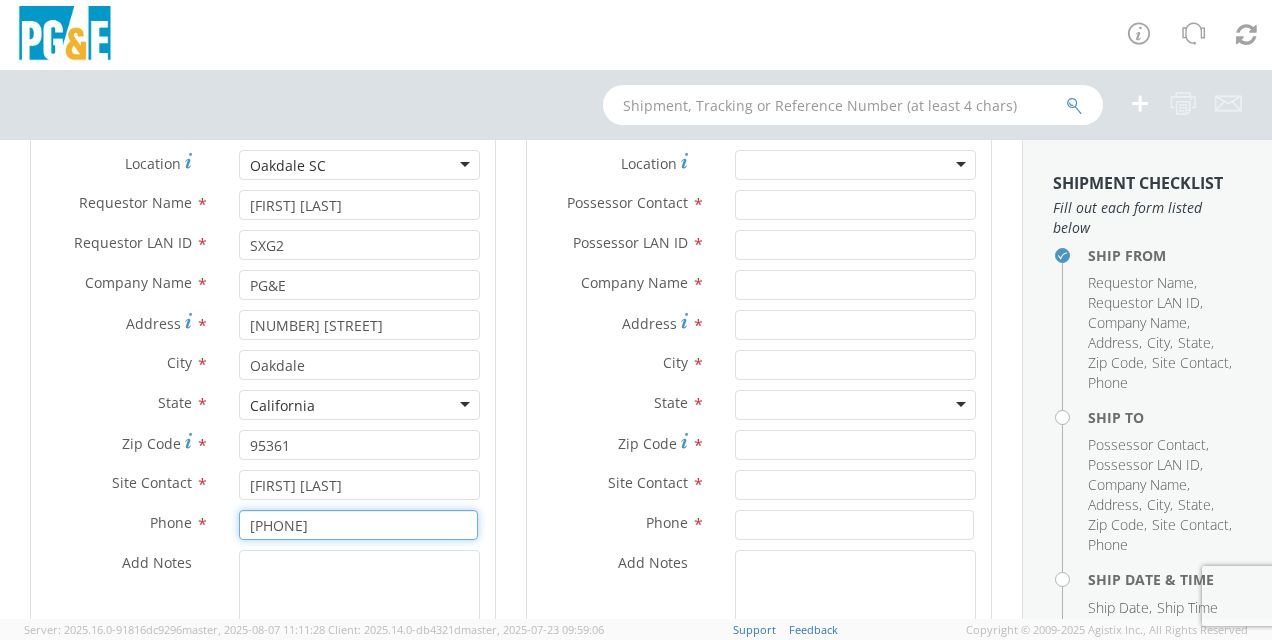 type on "[PHONE]" 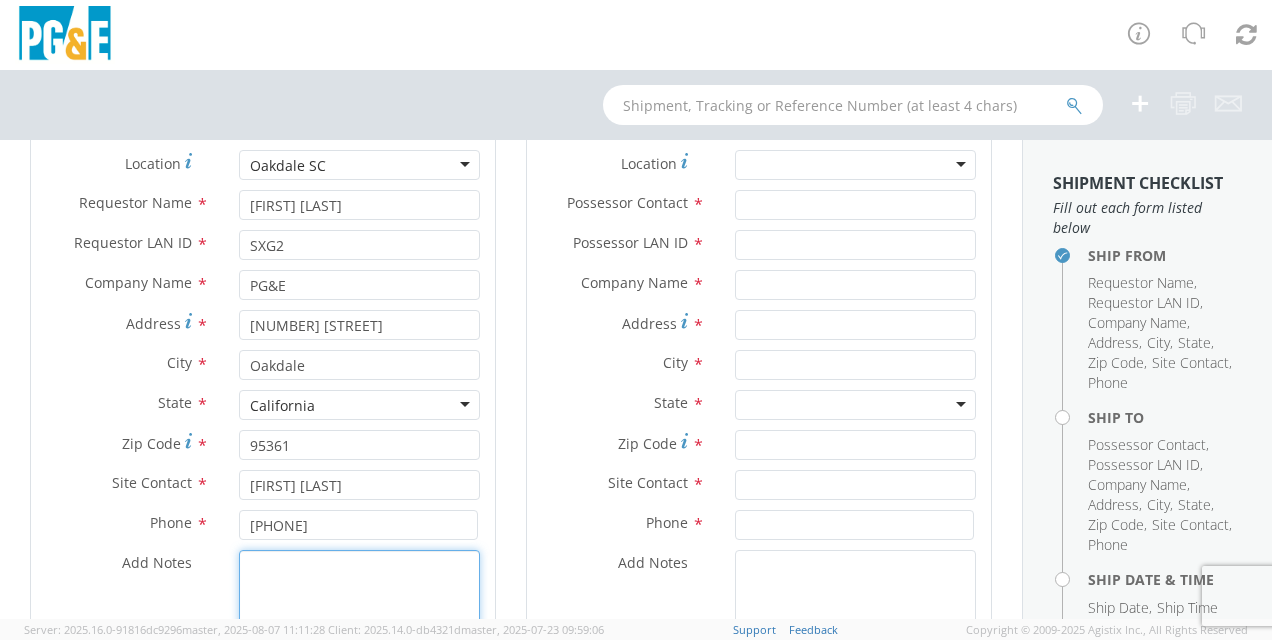 click on "Add Notes        *" at bounding box center [359, 618] 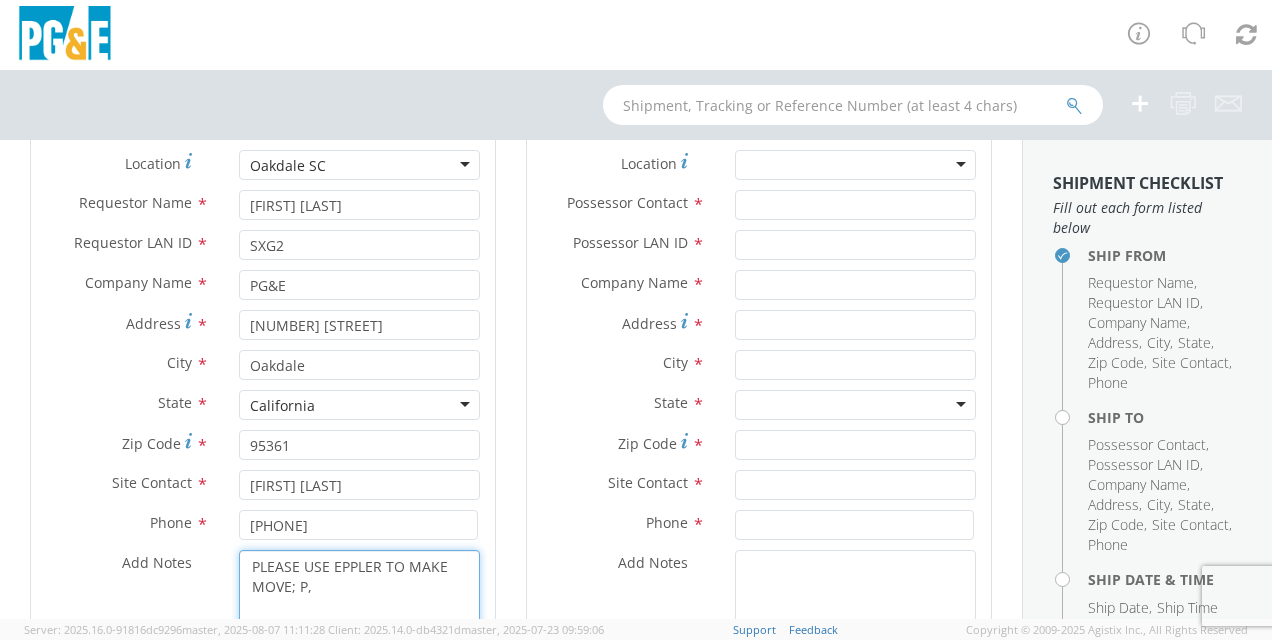 click on "PLEASE USE EPPLER TO MAKE MOVE; P," at bounding box center (359, 618) 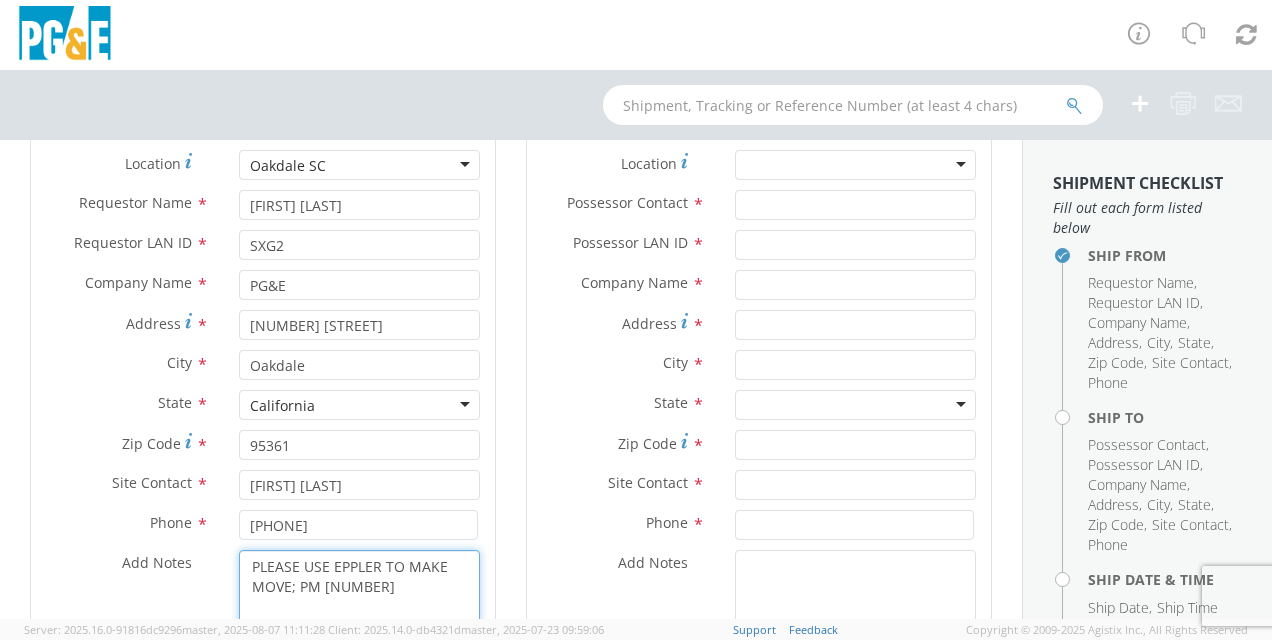 type on "PLEASE USE EPPLER TO MAKE MOVE; PM [NUMBER]" 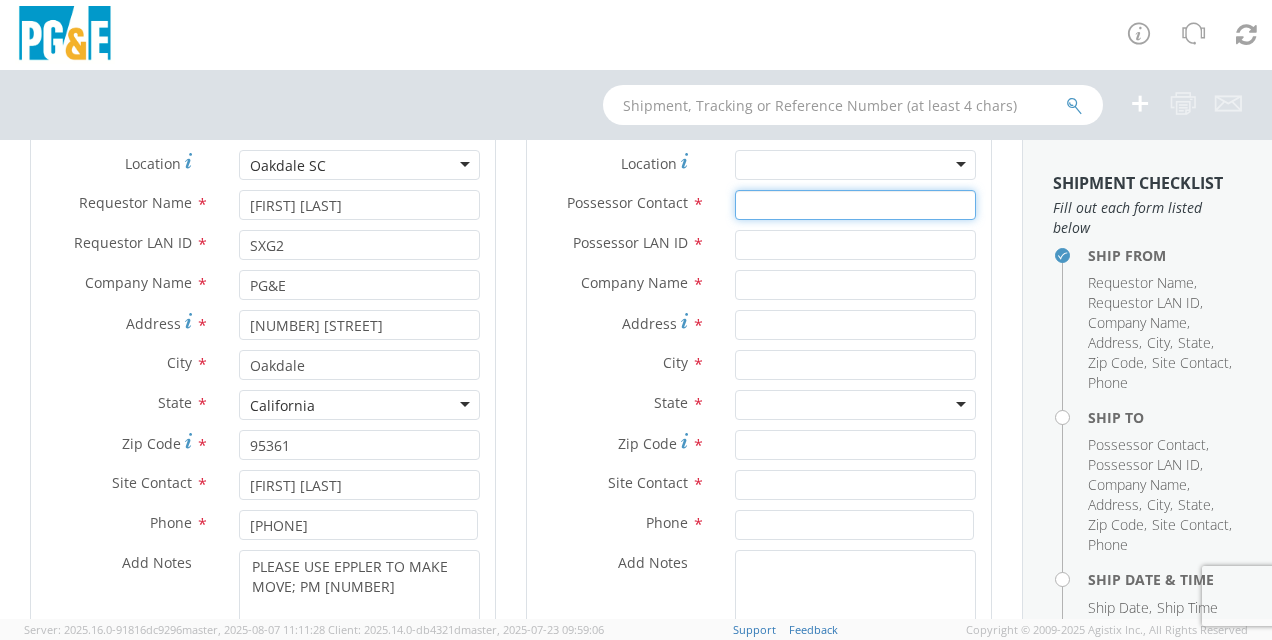 click on "Possessor Contact        *" at bounding box center [855, 205] 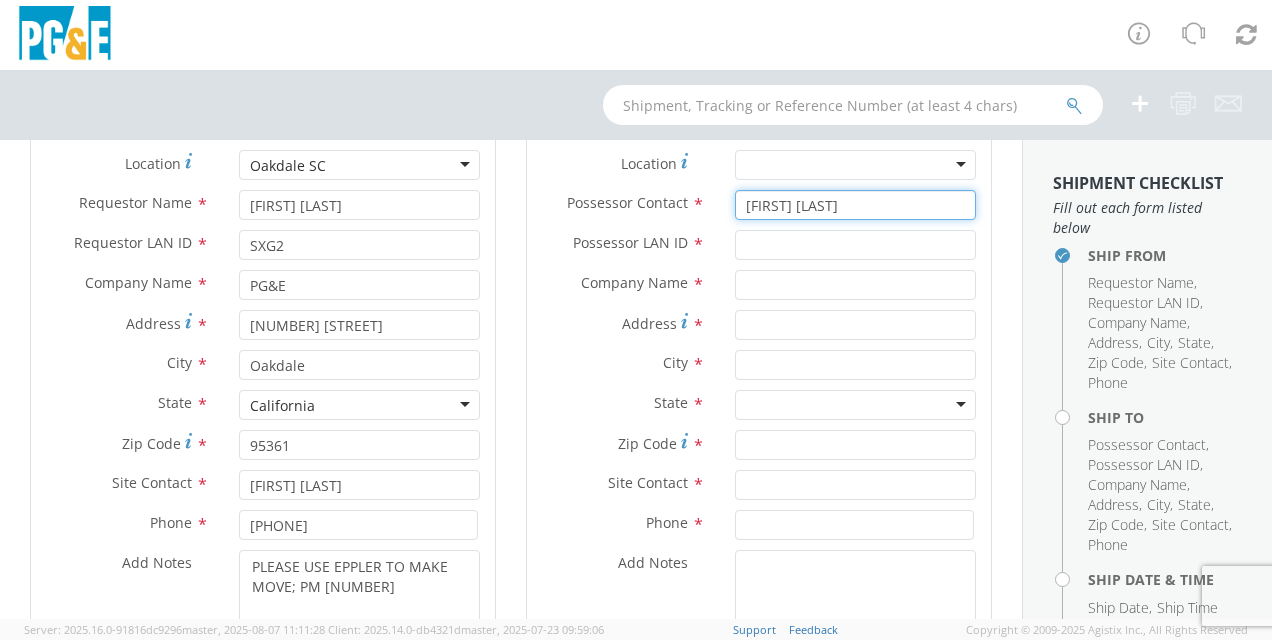 type on "[FIRST] [LAST]" 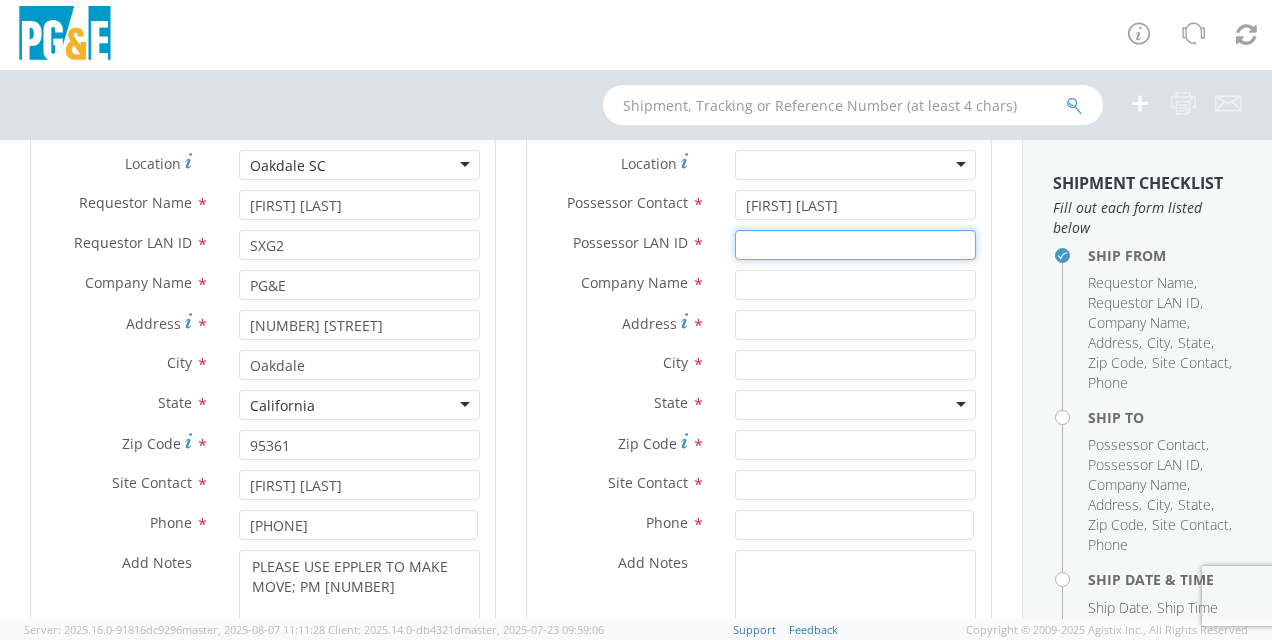 click on "Possessor LAN ID        *" at bounding box center (855, 245) 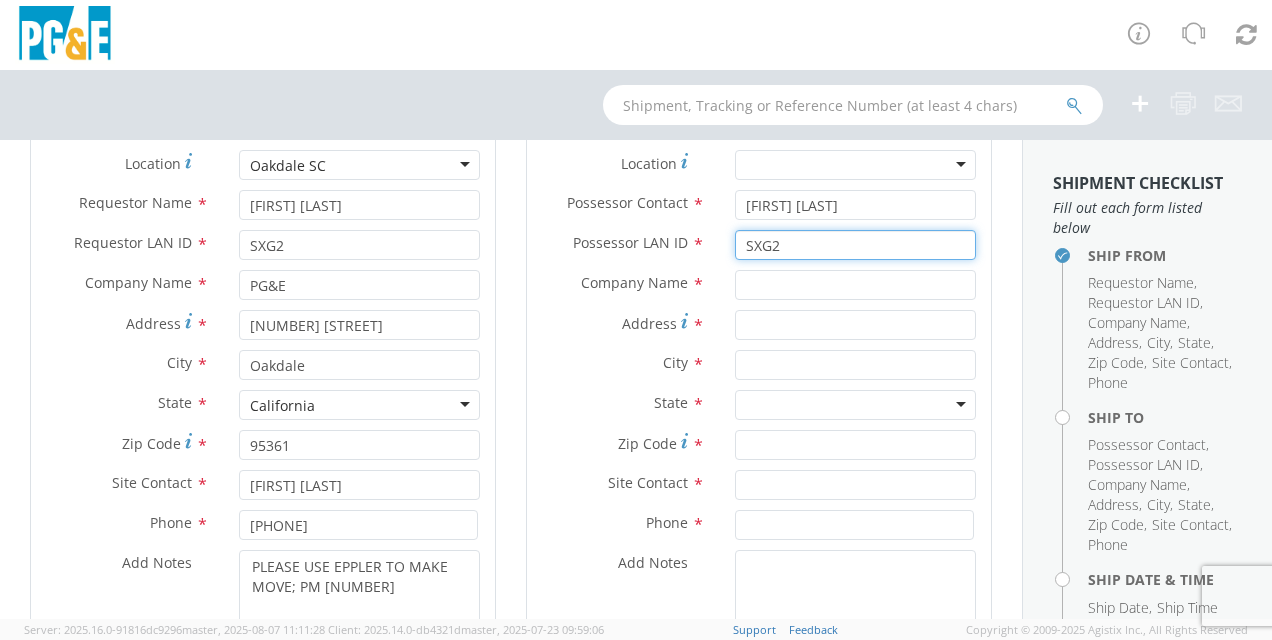 type on "SXG2" 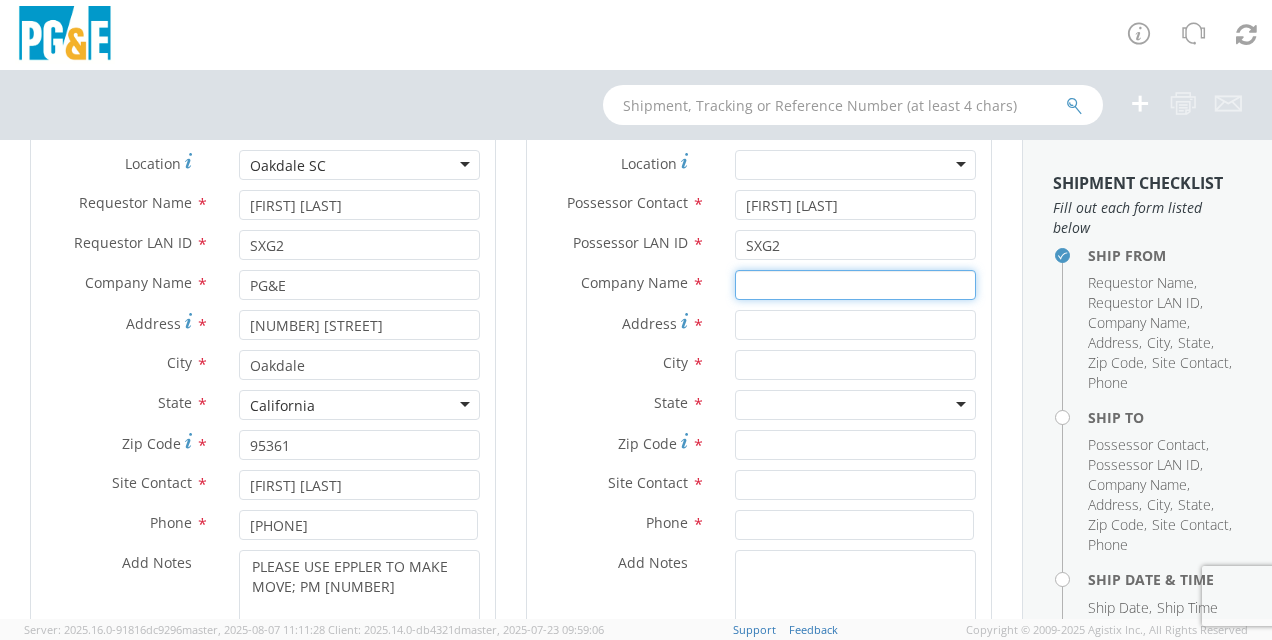 click at bounding box center [855, 285] 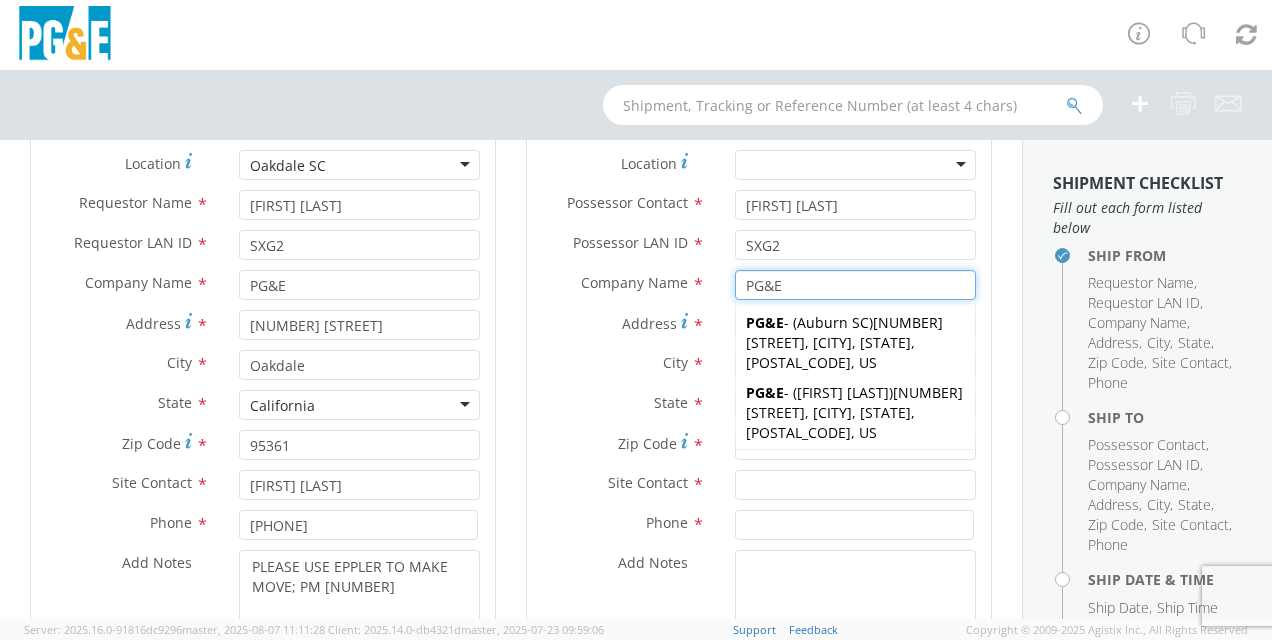 type on "PG&E" 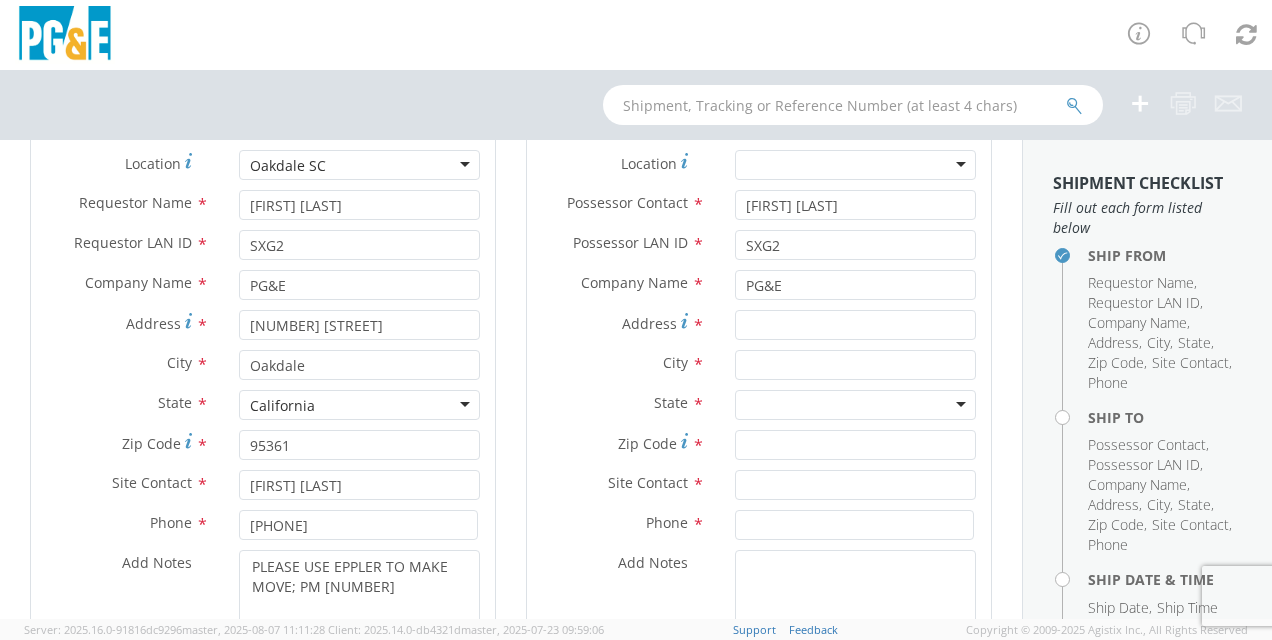 drag, startPoint x: 602, startPoint y: 334, endPoint x: 660, endPoint y: 326, distance: 58.549126 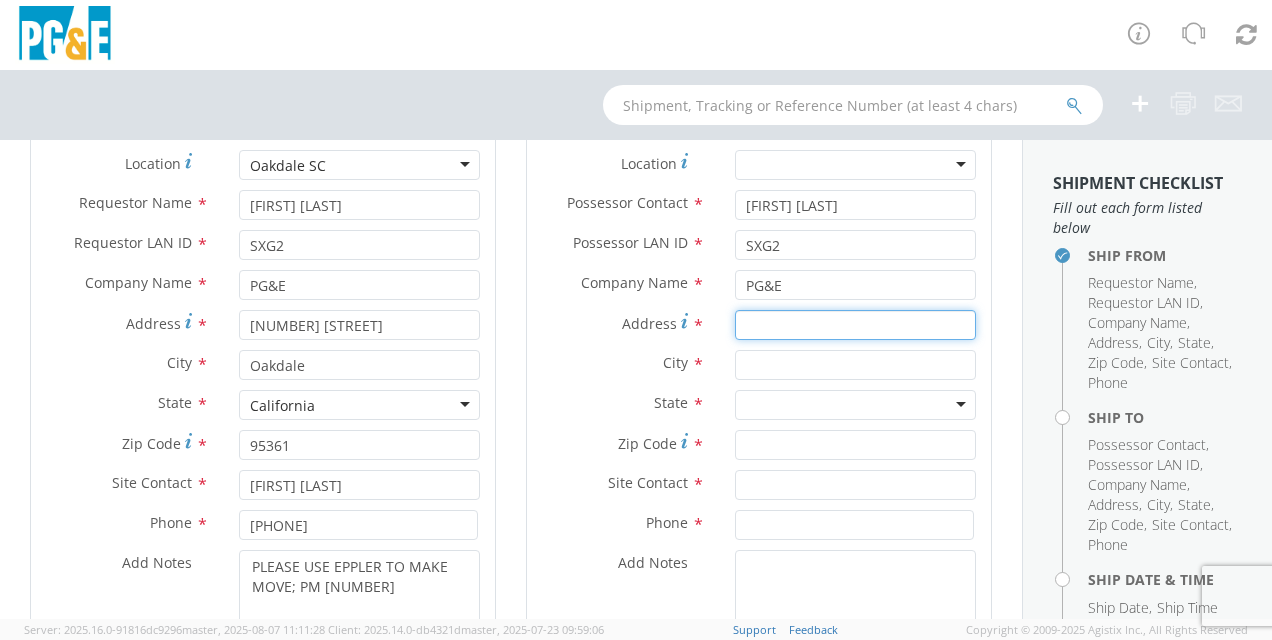 click on "Address        *" at bounding box center [855, 325] 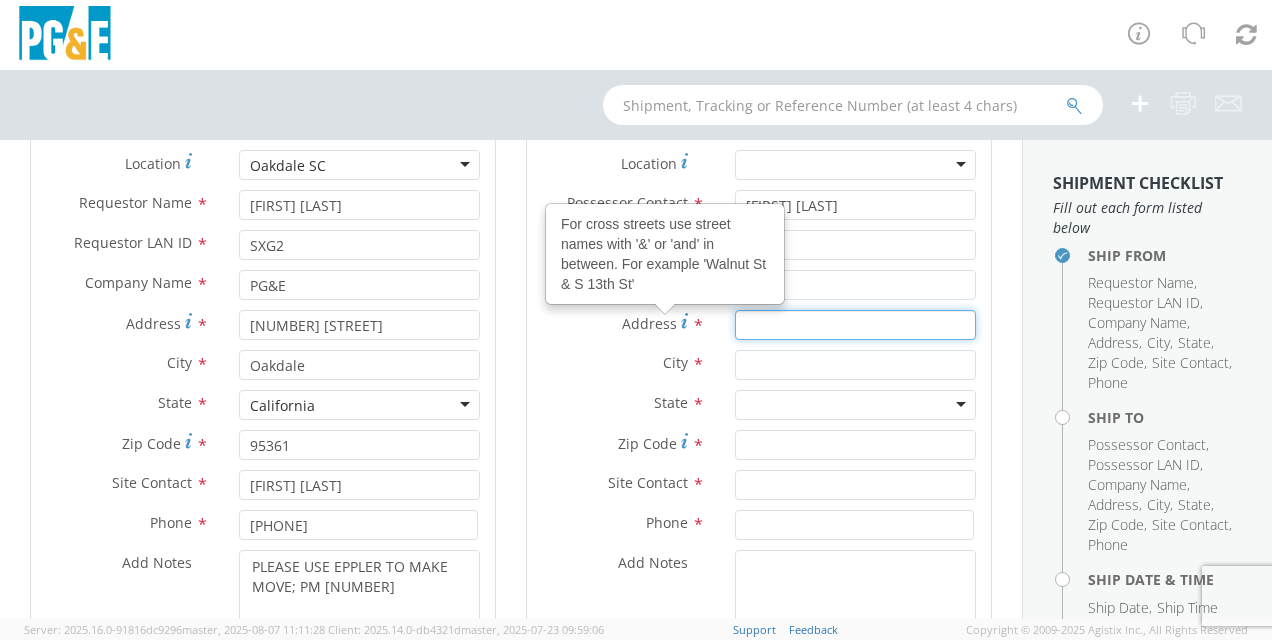 click on "Address
For cross streets use street names with '&' or 'and' in between. For example 'Walnut St & S 13th St'
*" at bounding box center (855, 325) 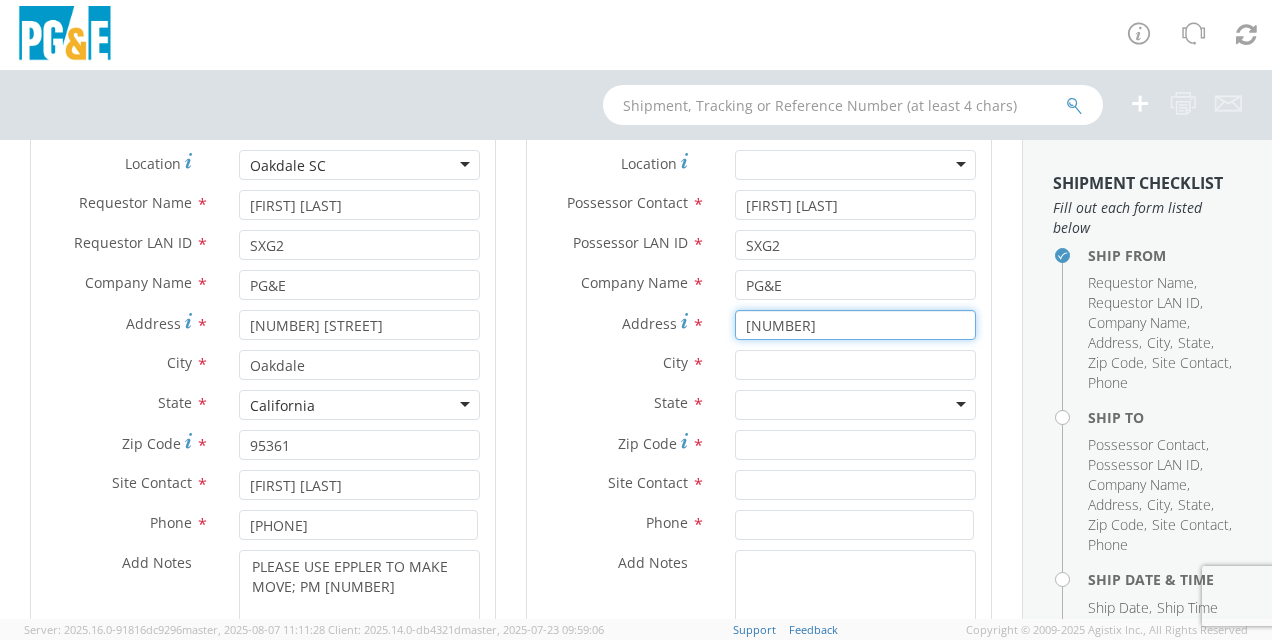 type on "[NUMBER]" 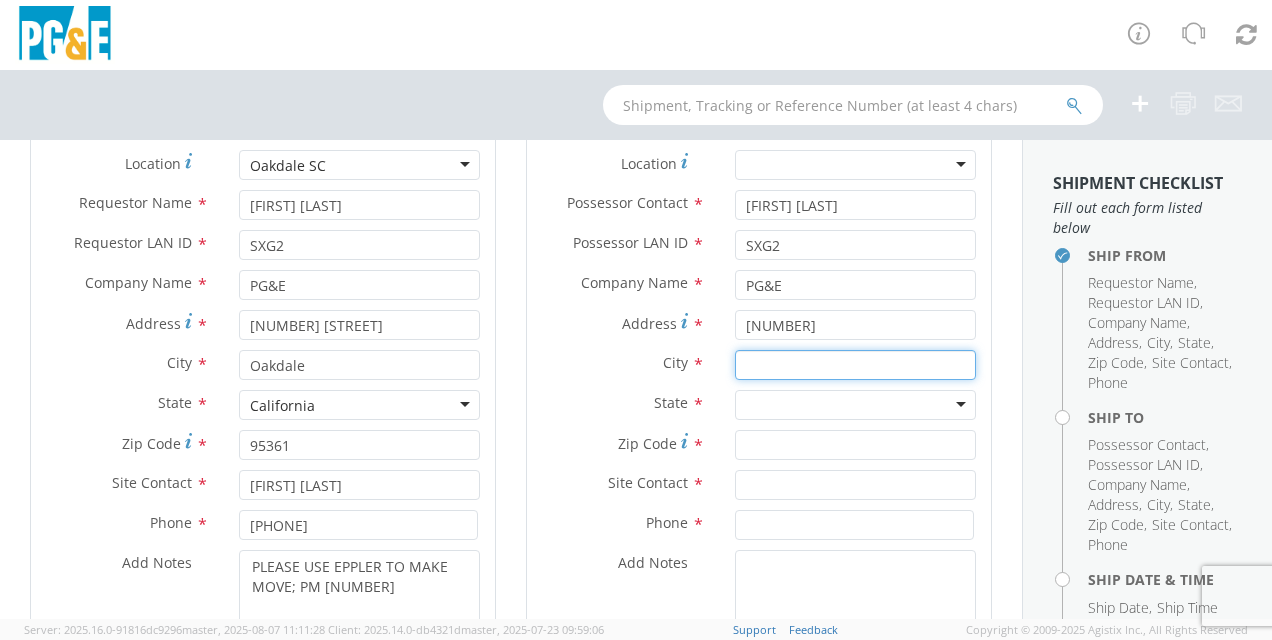click at bounding box center (855, 365) 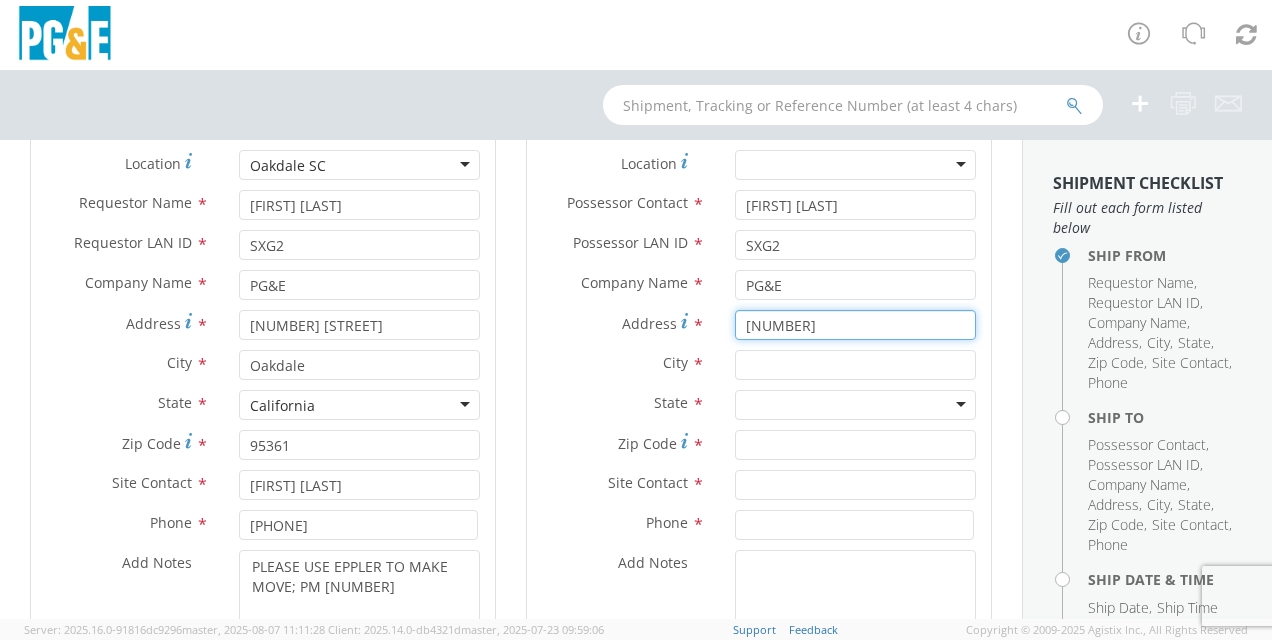 drag, startPoint x: 834, startPoint y: 317, endPoint x: 717, endPoint y: 308, distance: 117.34564 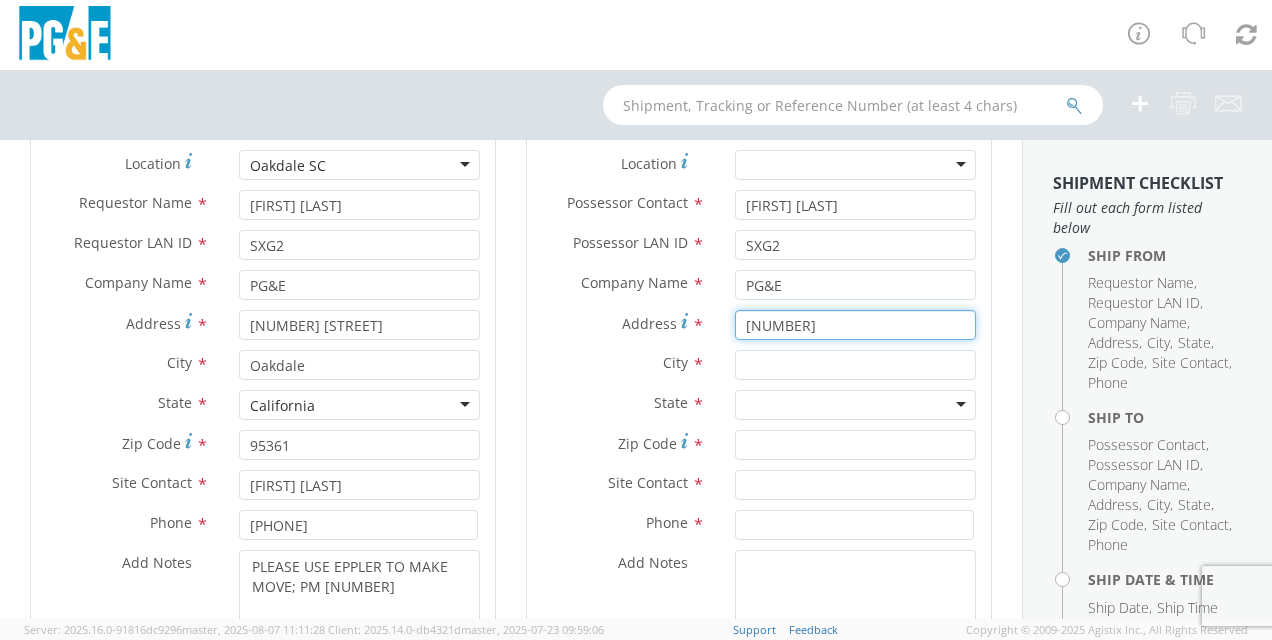 click on "[NUMBER]" at bounding box center (855, 325) 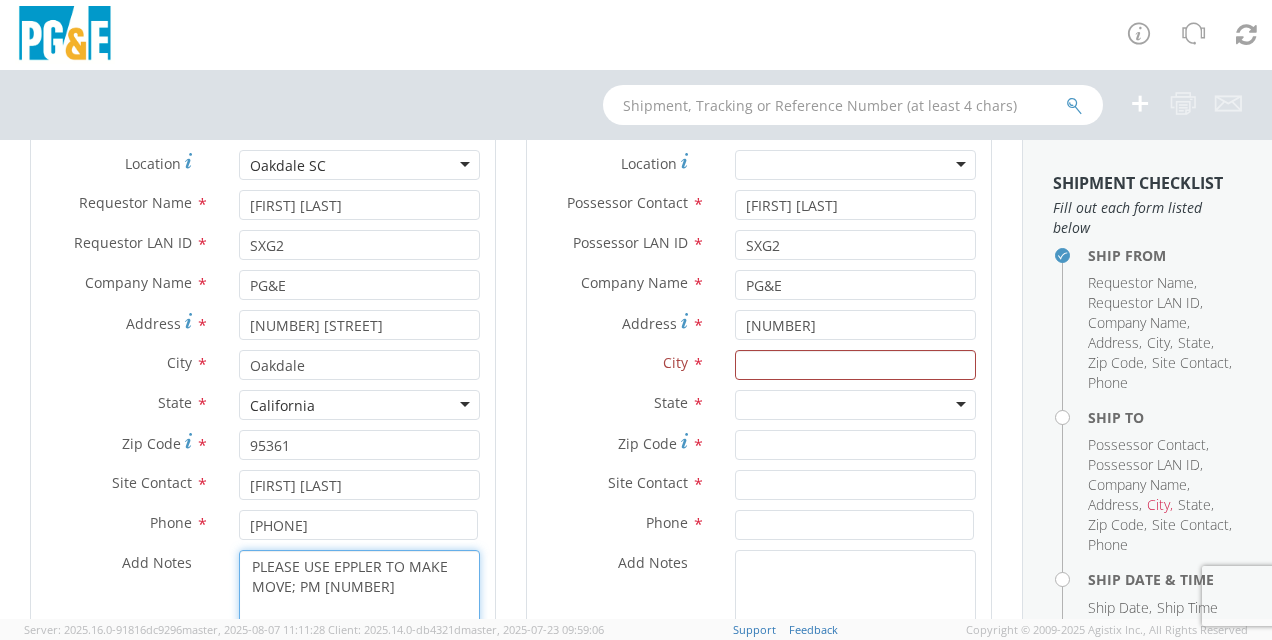 drag, startPoint x: 405, startPoint y: 588, endPoint x: 380, endPoint y: 596, distance: 26.24881 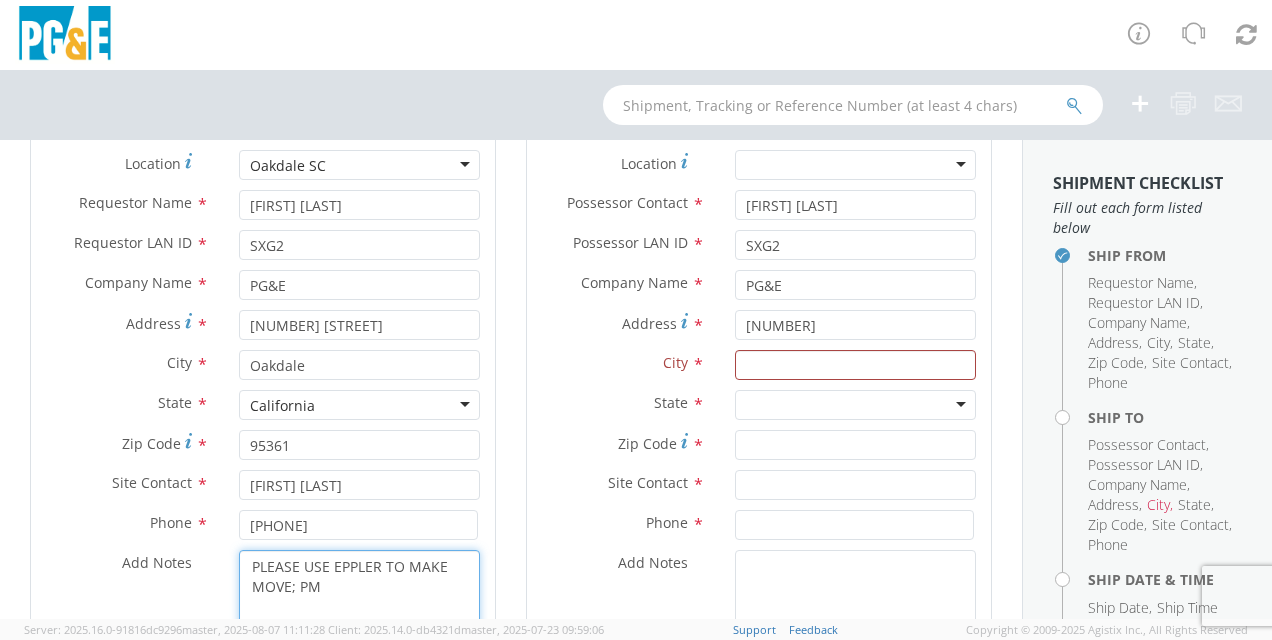 paste on "[NUMBER]" 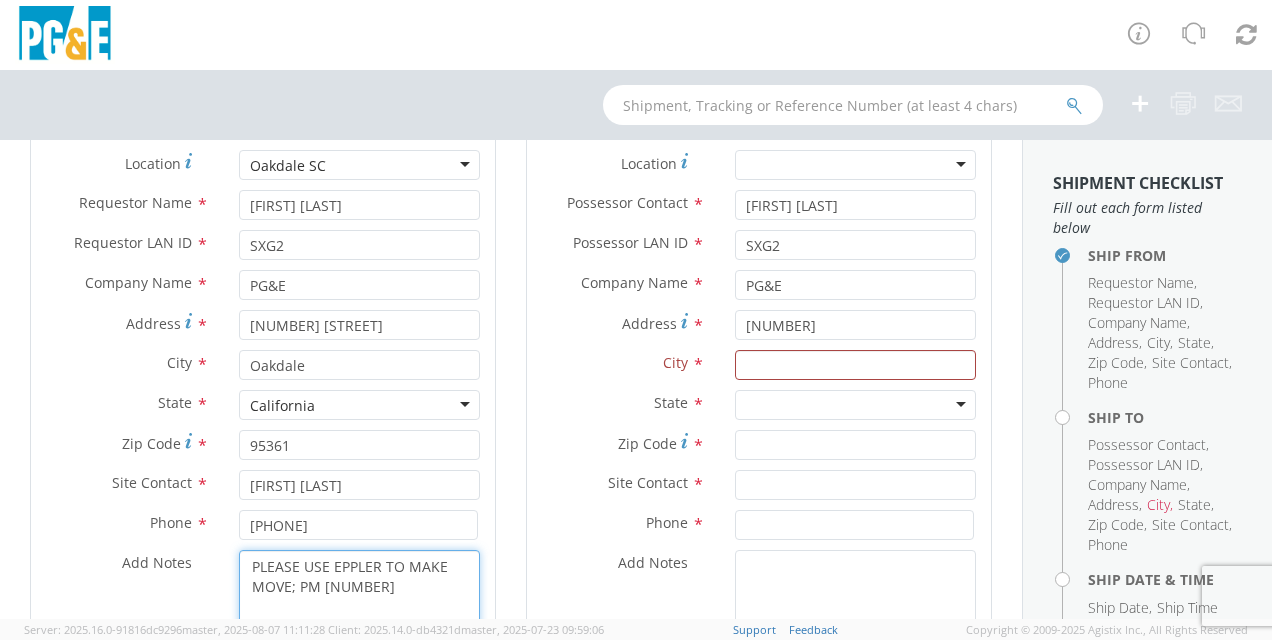 type on "PLEASE USE EPPLER TO MAKE MOVE; PM [NUMBER]" 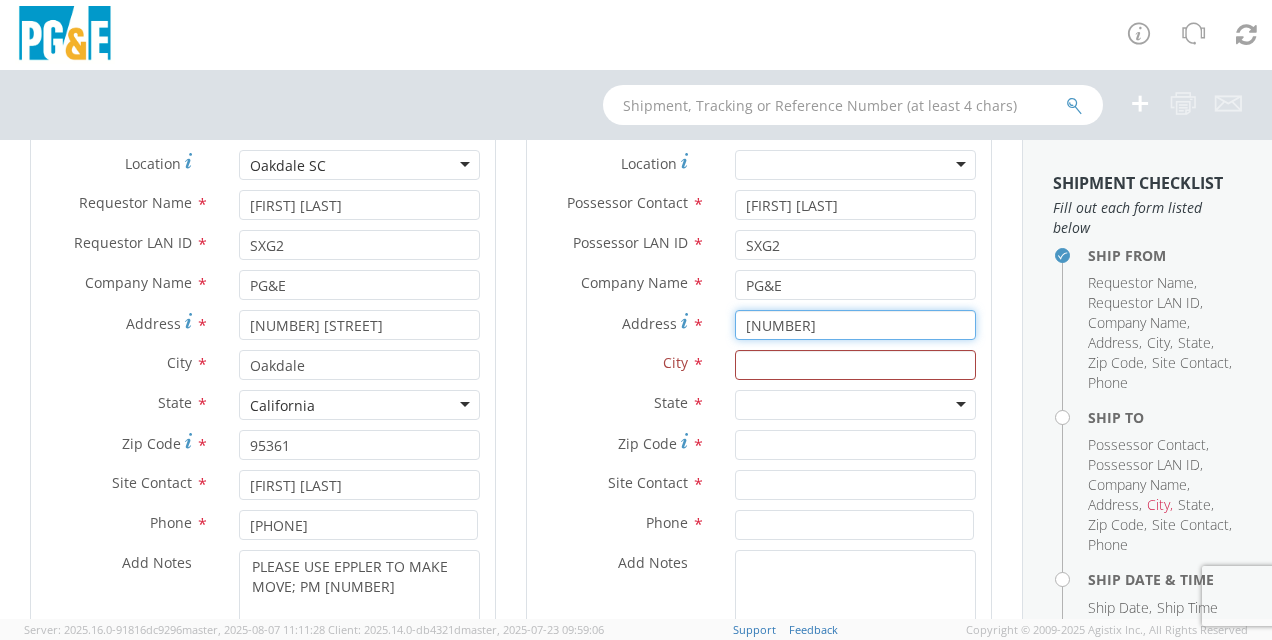 drag, startPoint x: 806, startPoint y: 322, endPoint x: 686, endPoint y: 316, distance: 120.14991 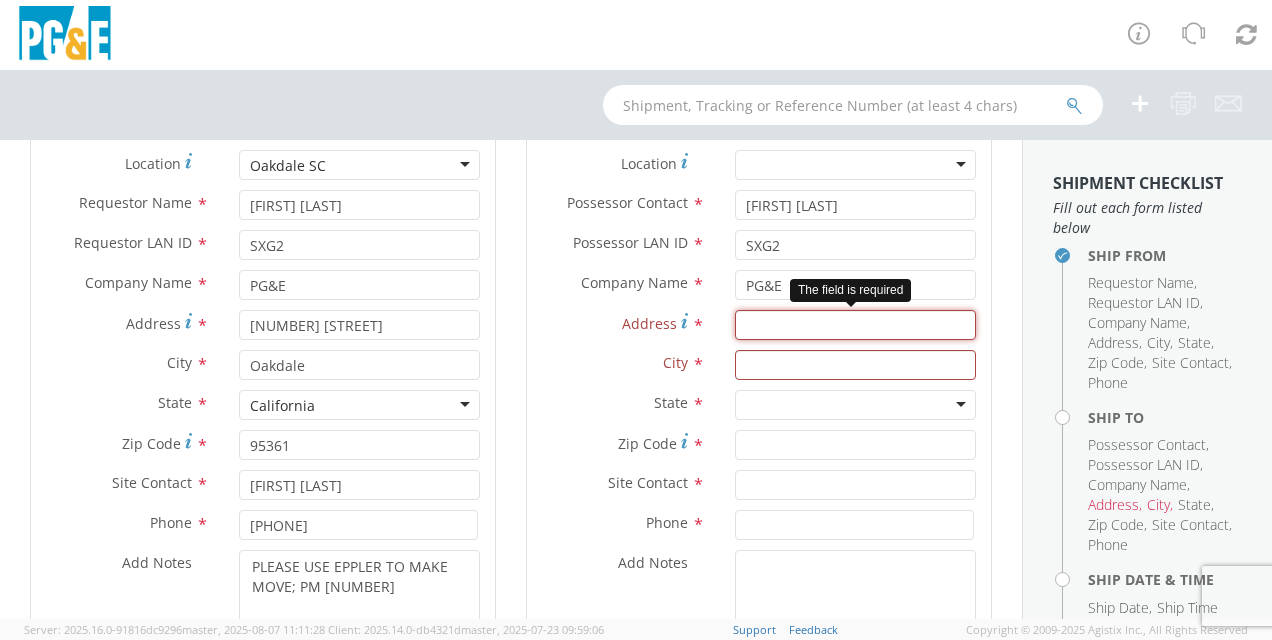 paste on "[NUMBER] [STREET]" 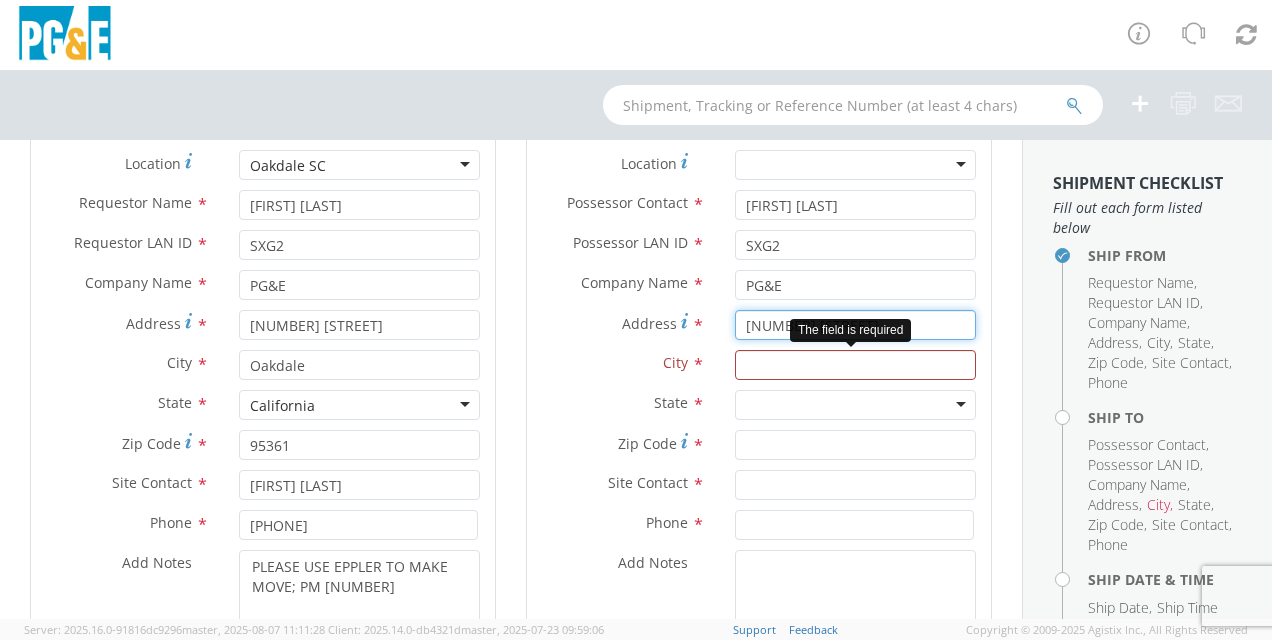 type on "[NUMBER] [STREET]" 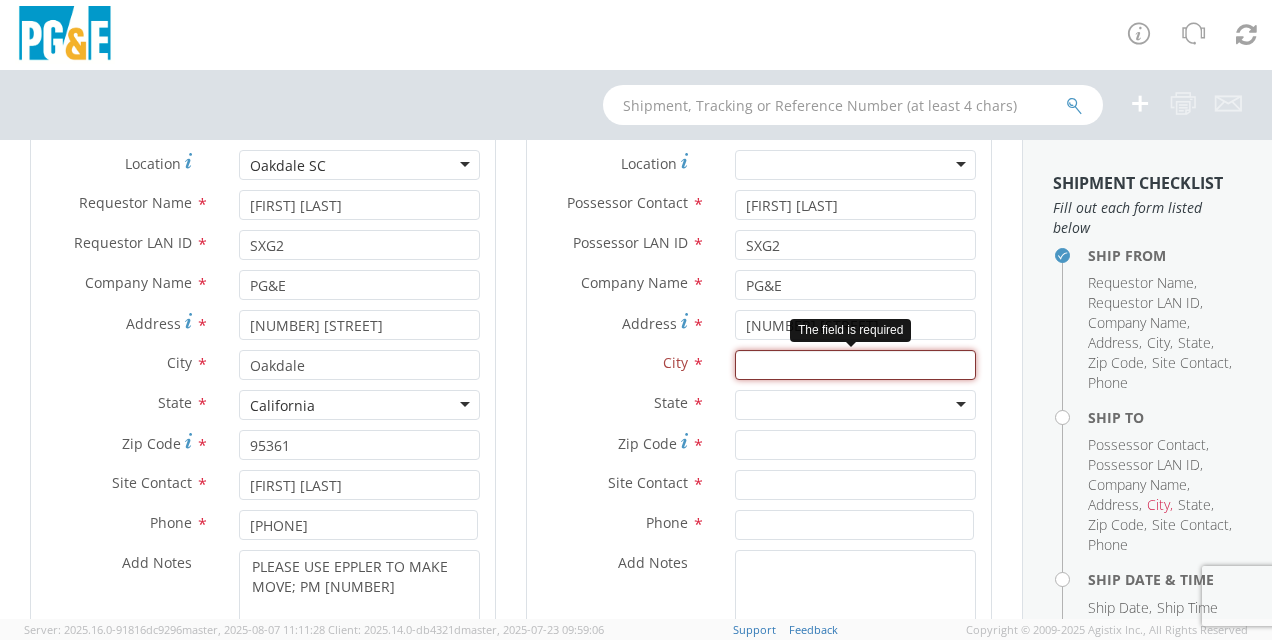 click at bounding box center [855, 365] 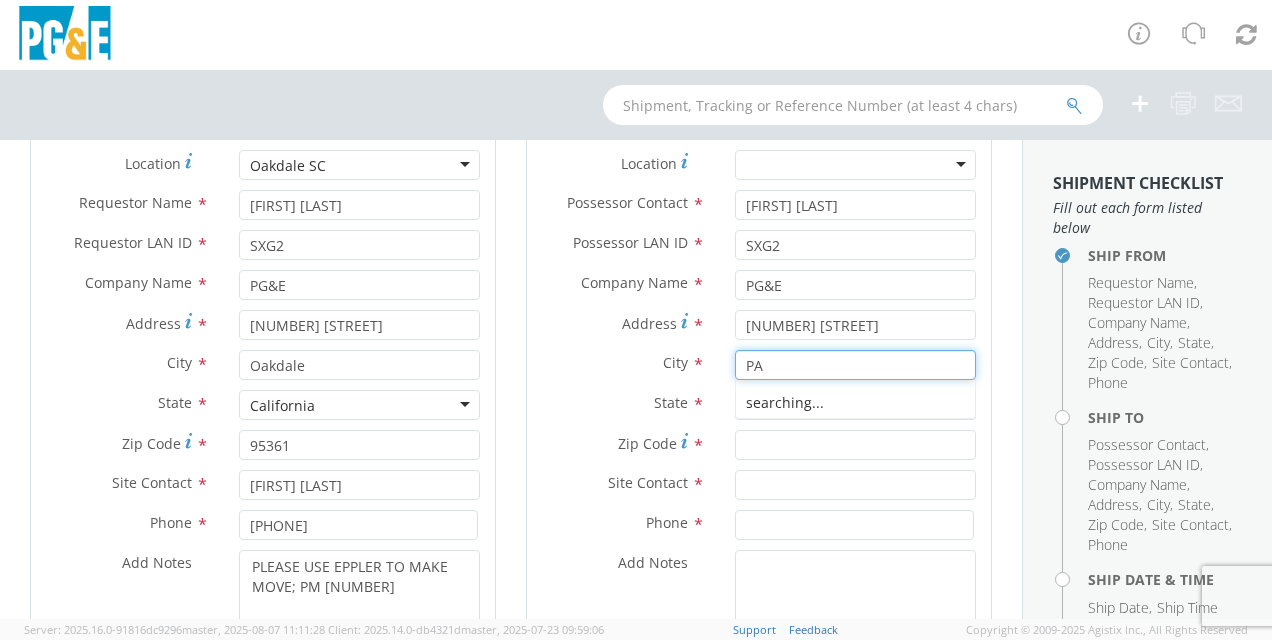 type on "P" 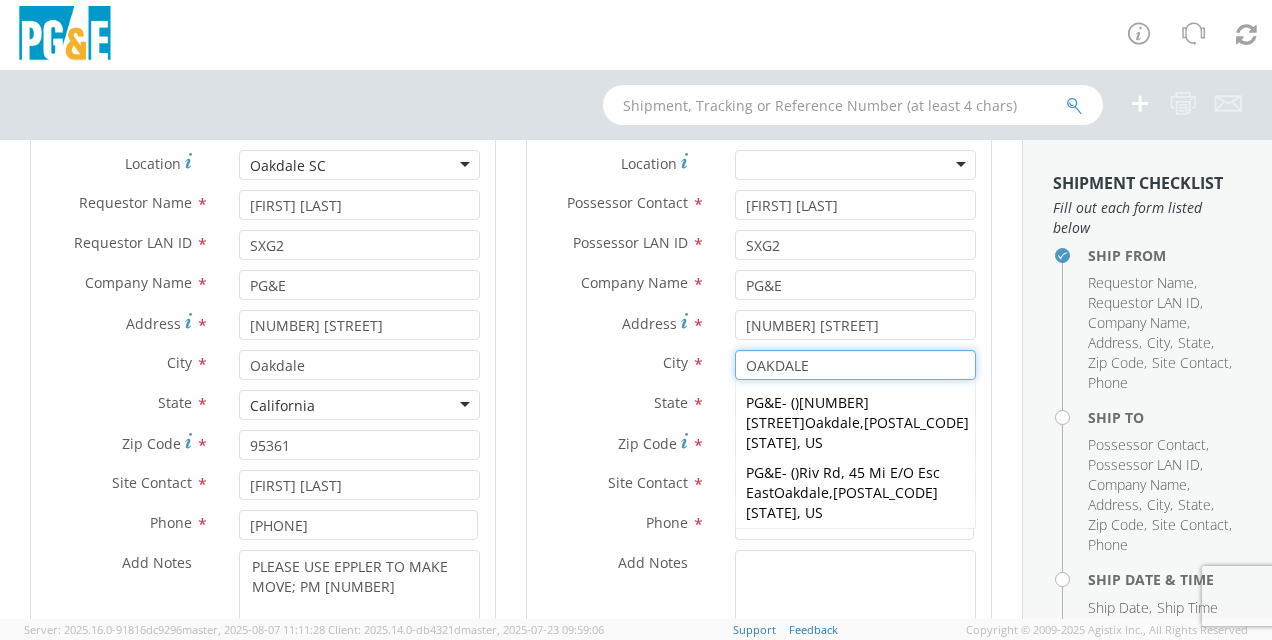 type on "OAKDALE" 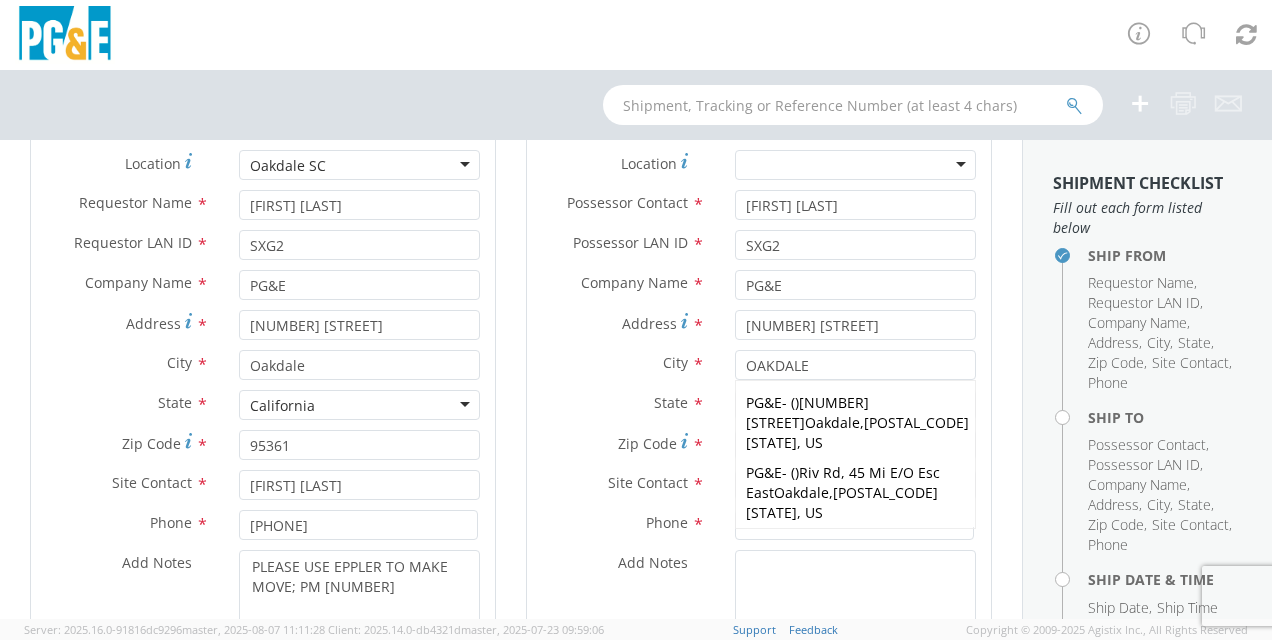 drag, startPoint x: 660, startPoint y: 407, endPoint x: 696, endPoint y: 418, distance: 37.64306 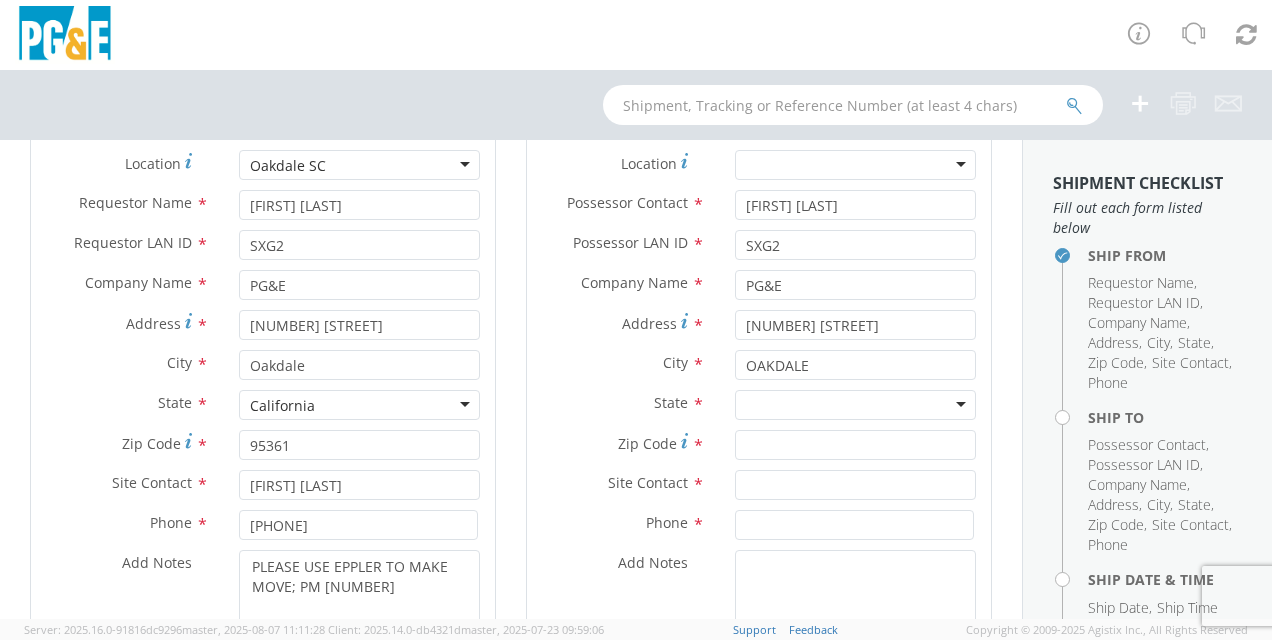 click at bounding box center (855, 405) 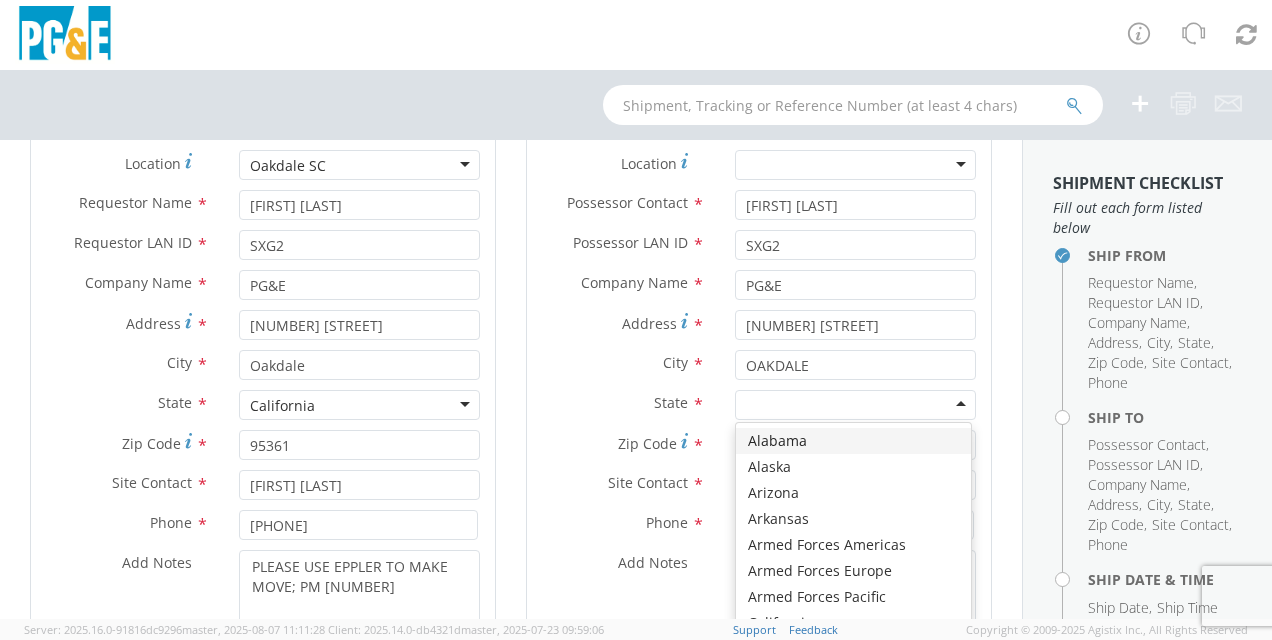 click at bounding box center (855, 405) 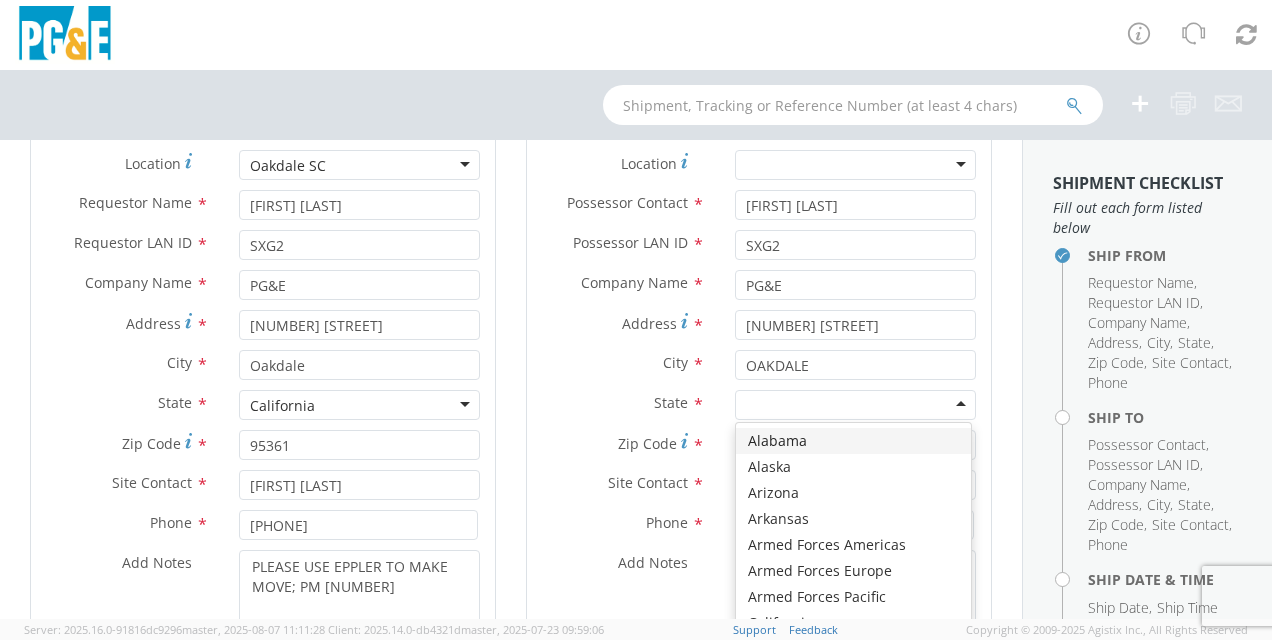 type on "C" 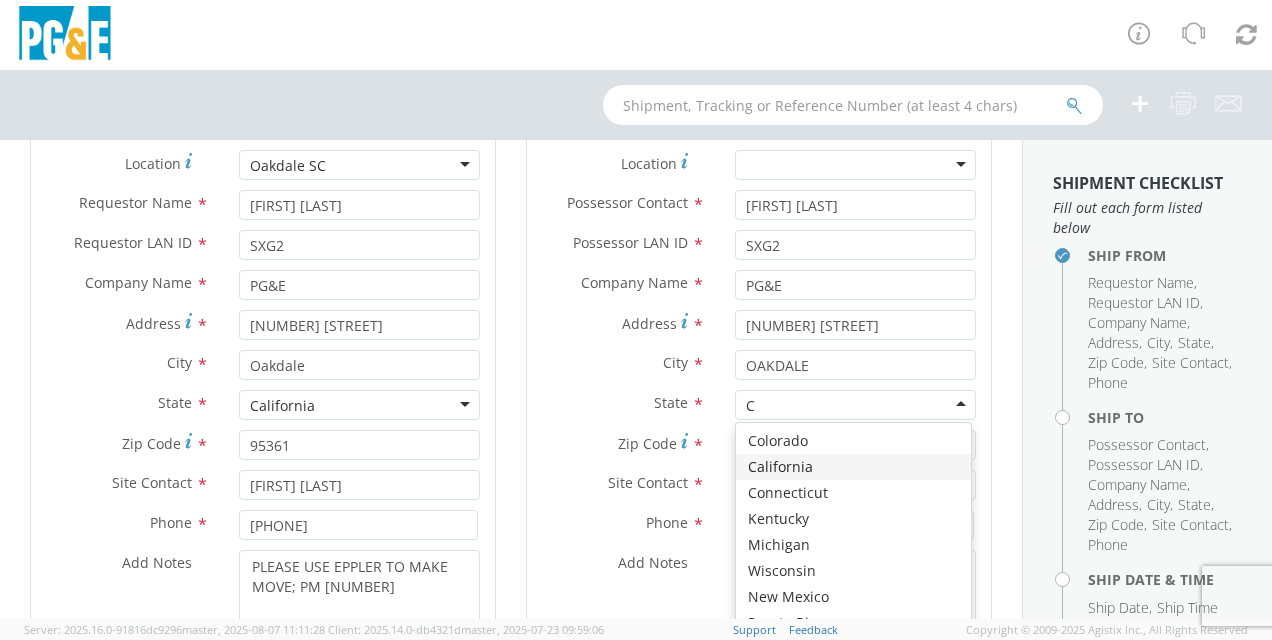 type 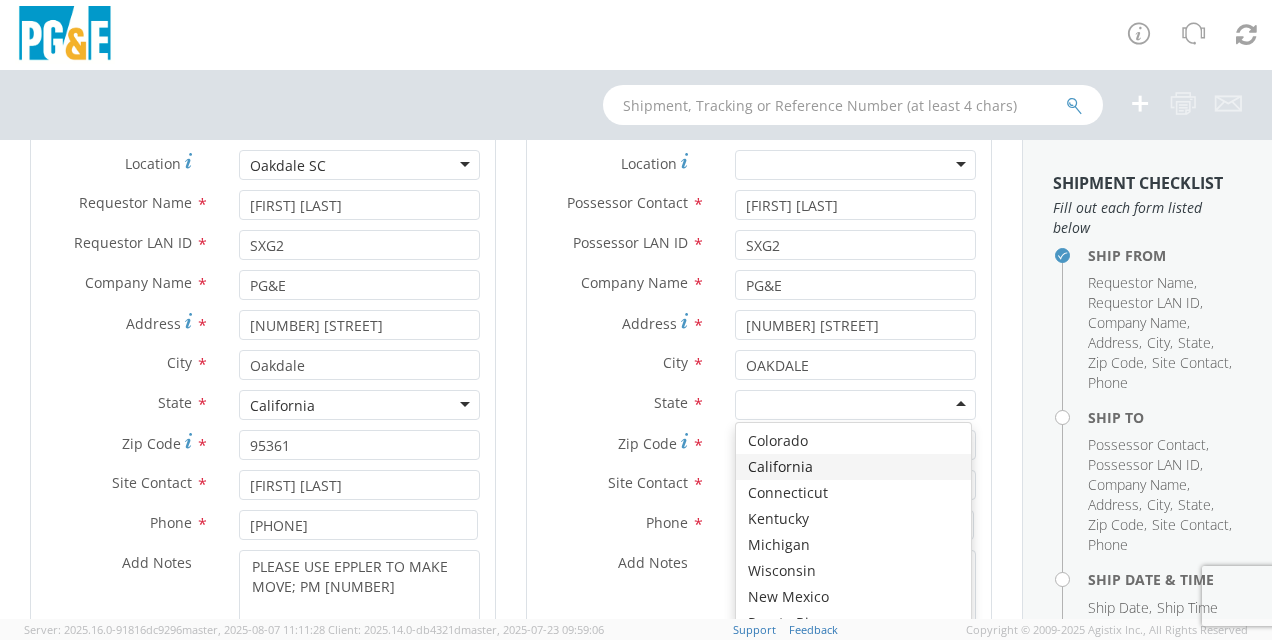 scroll, scrollTop: 0, scrollLeft: 0, axis: both 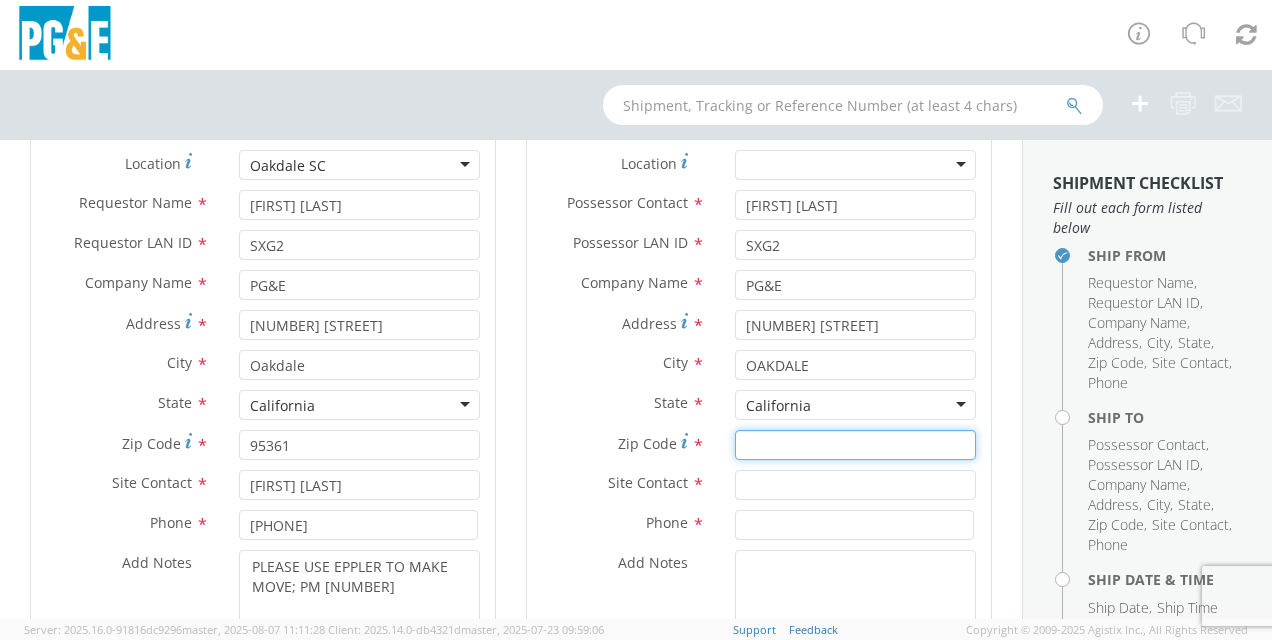 click on "Zip Code        *" at bounding box center (855, 445) 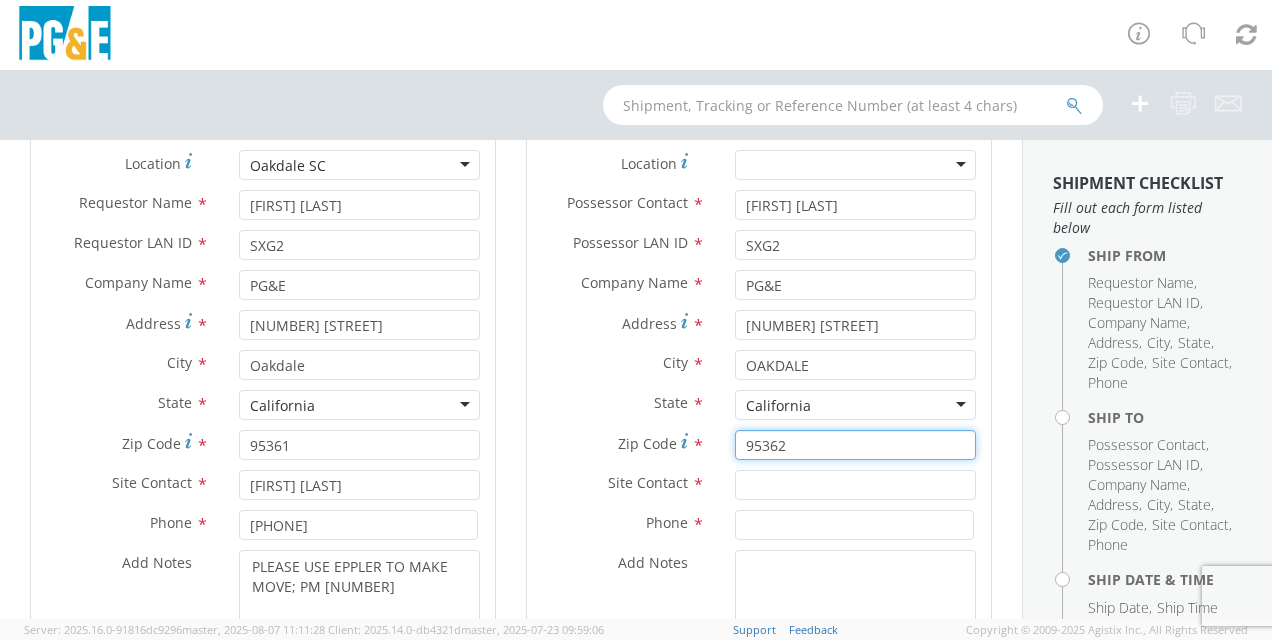 type on "95362" 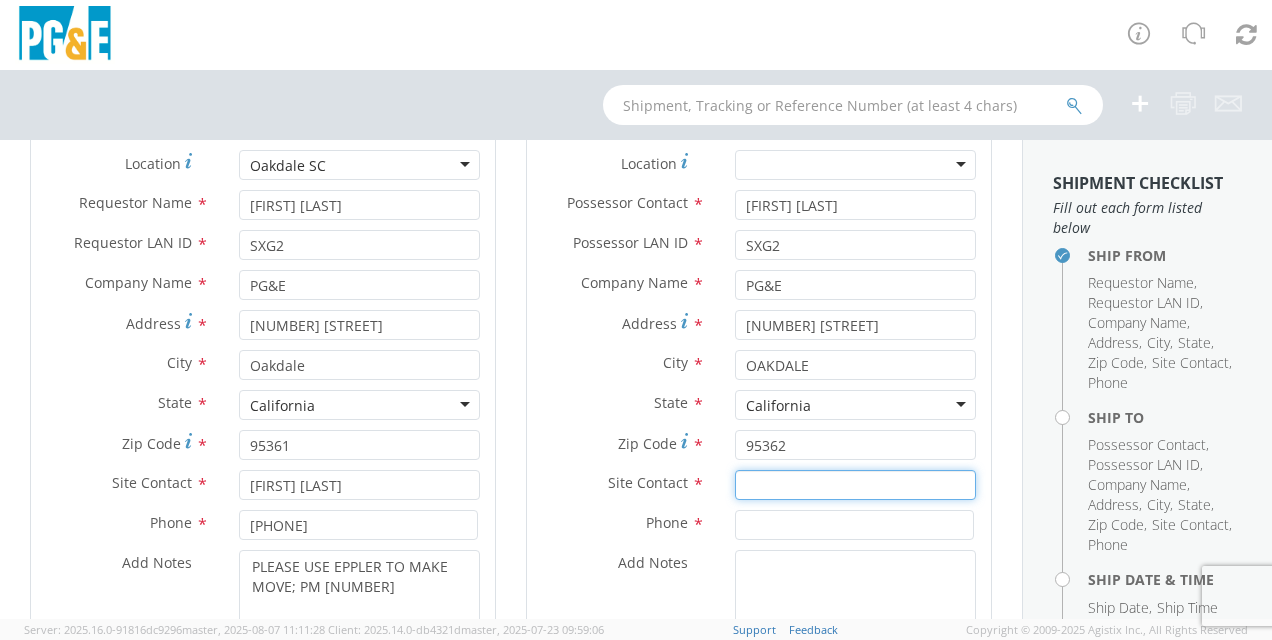 click at bounding box center [855, 485] 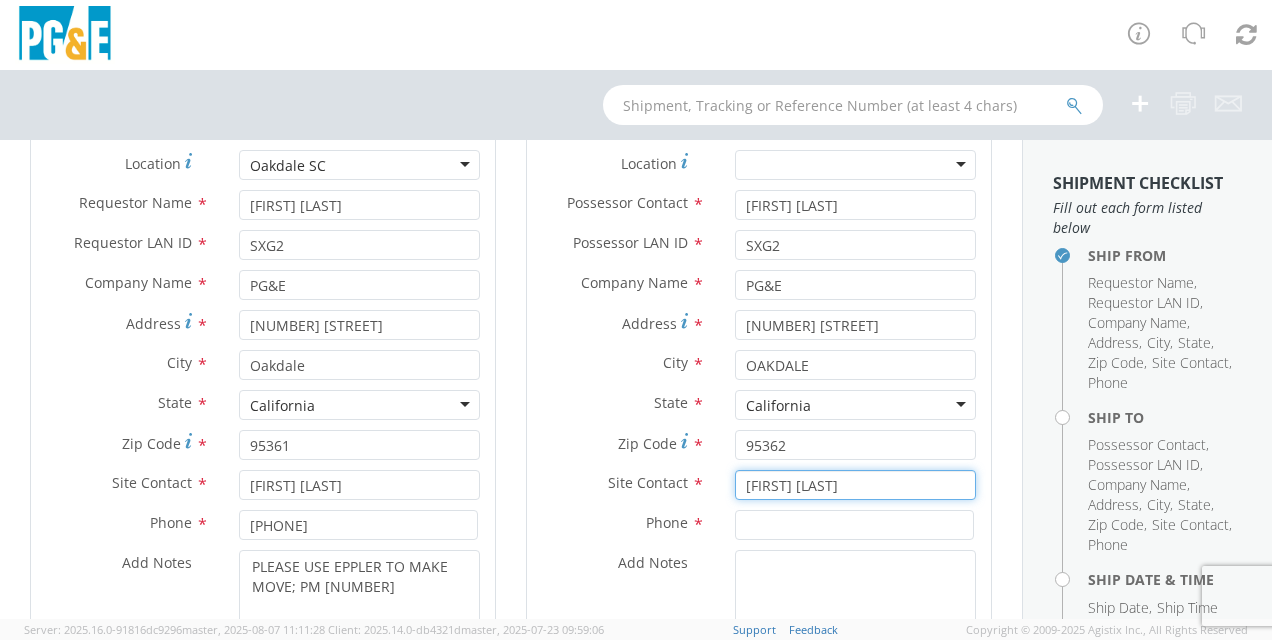type on "[FIRST] [LAST]" 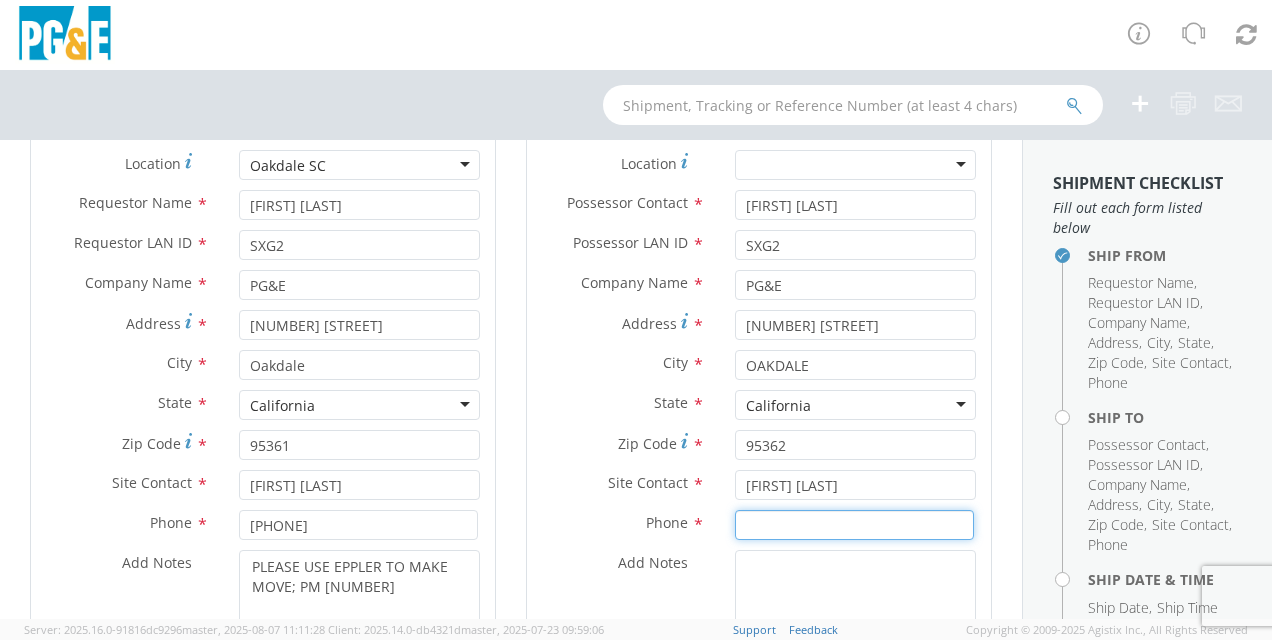 click at bounding box center (854, 525) 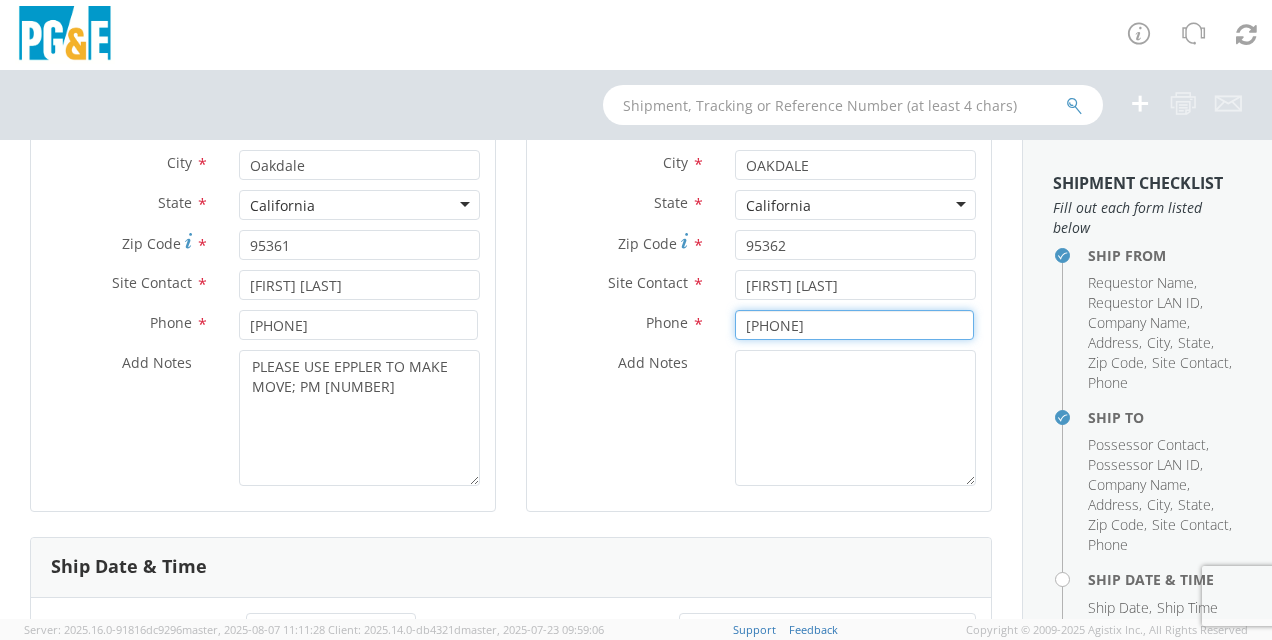 scroll, scrollTop: 500, scrollLeft: 0, axis: vertical 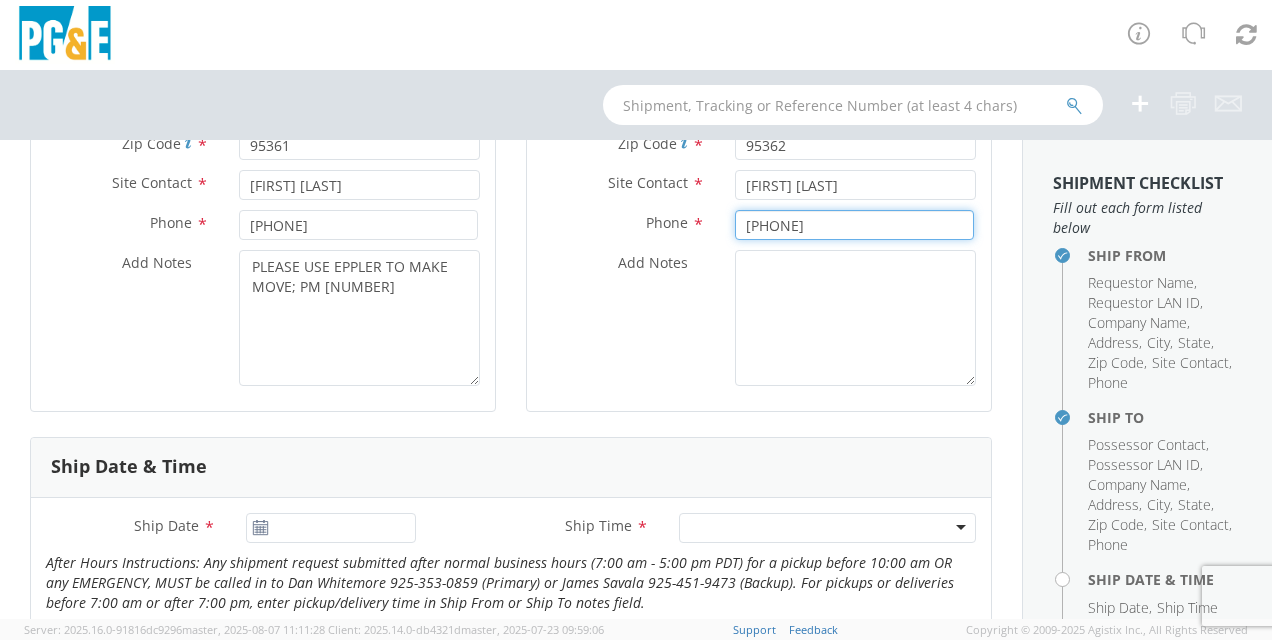 type on "[PHONE]" 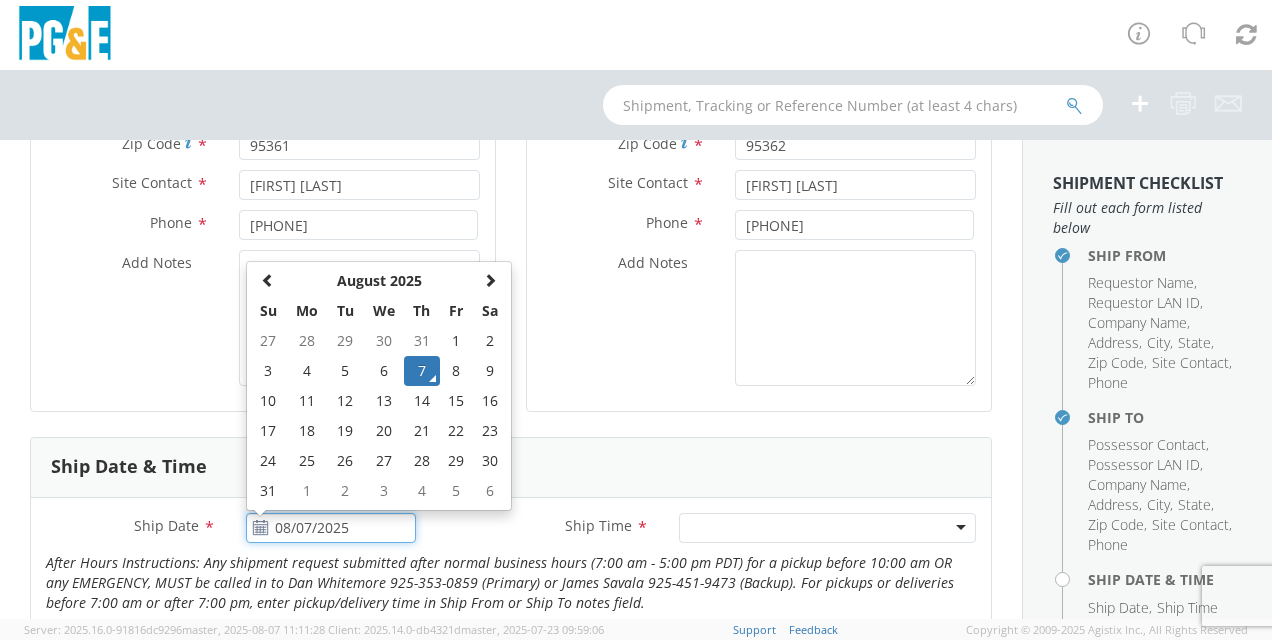 click on "08/07/2025" at bounding box center [331, 528] 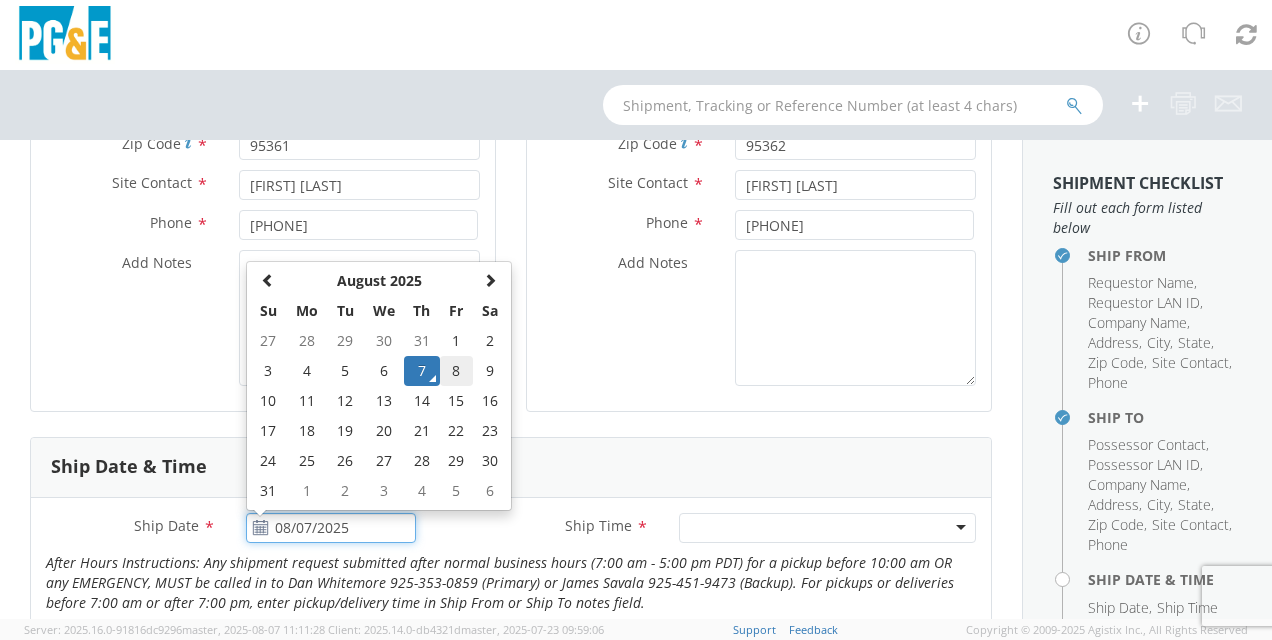 click on "8" 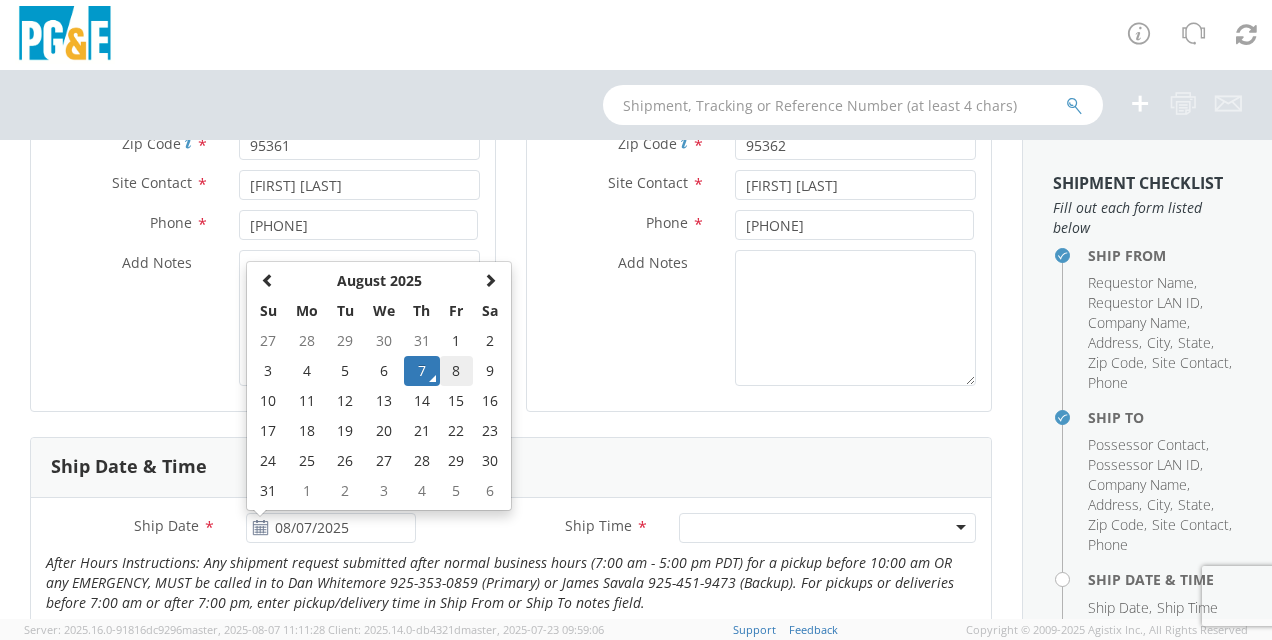type on "08/08/2025" 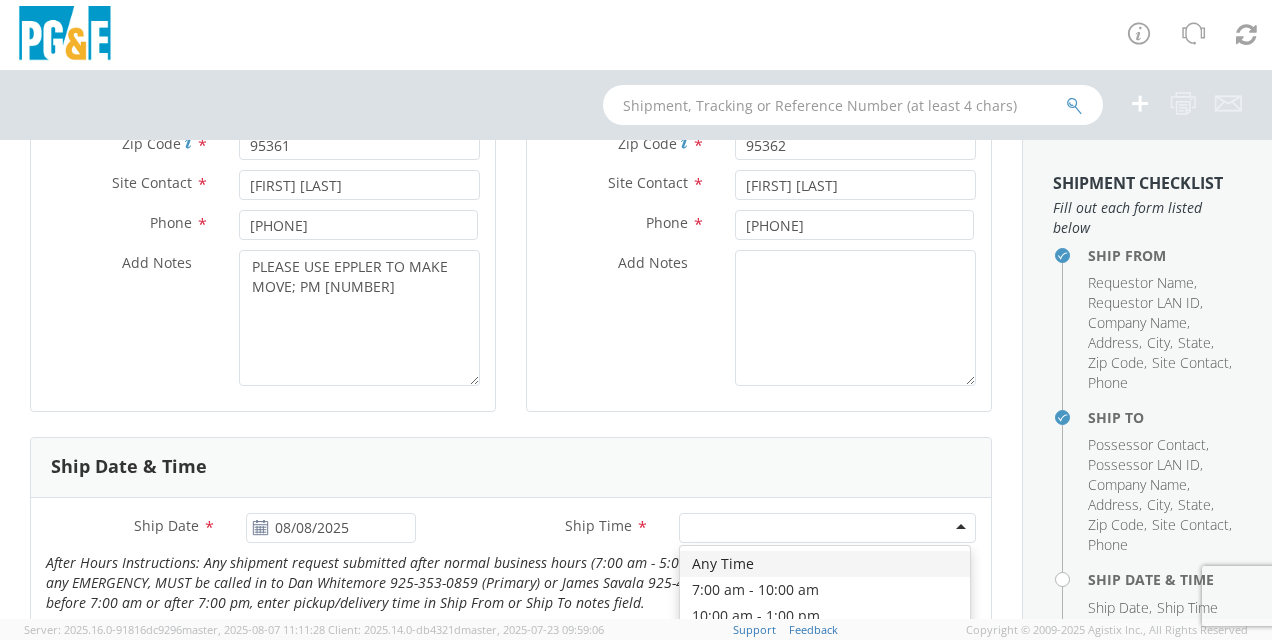 click 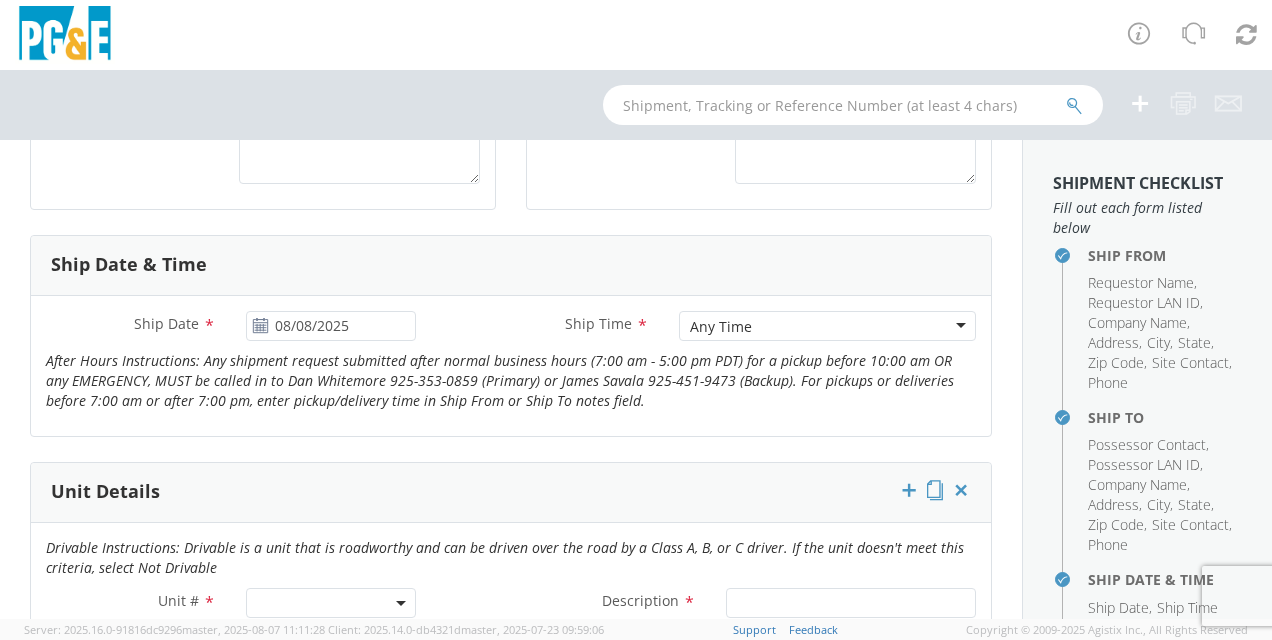 scroll, scrollTop: 800, scrollLeft: 0, axis: vertical 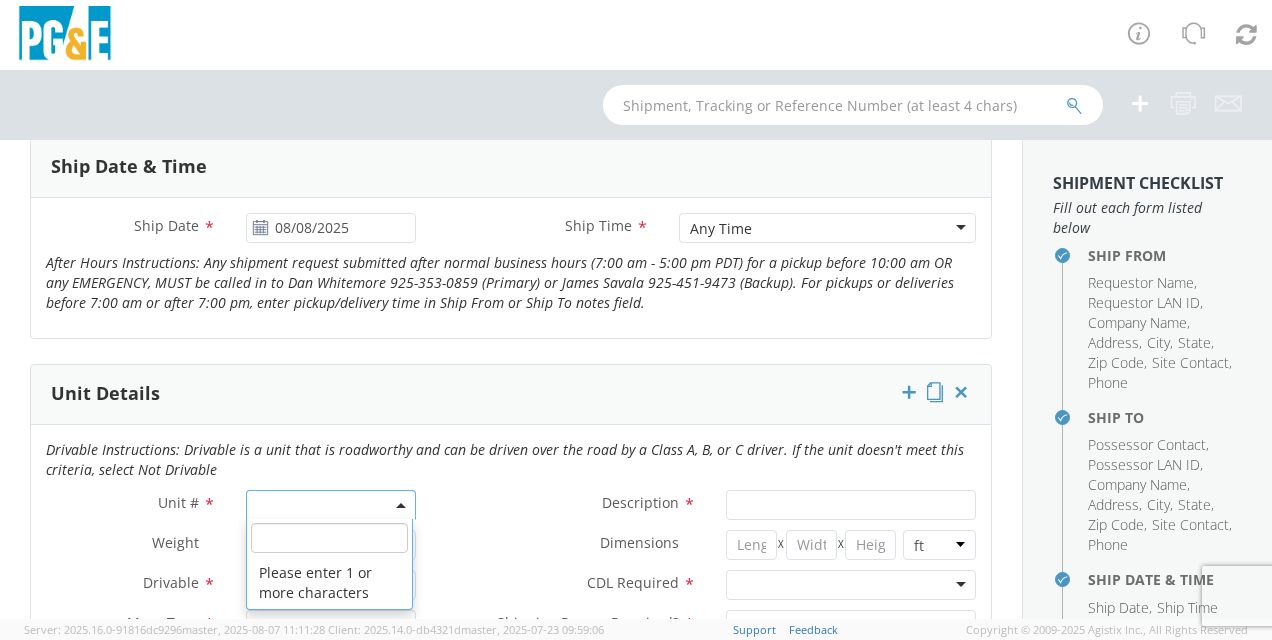 click 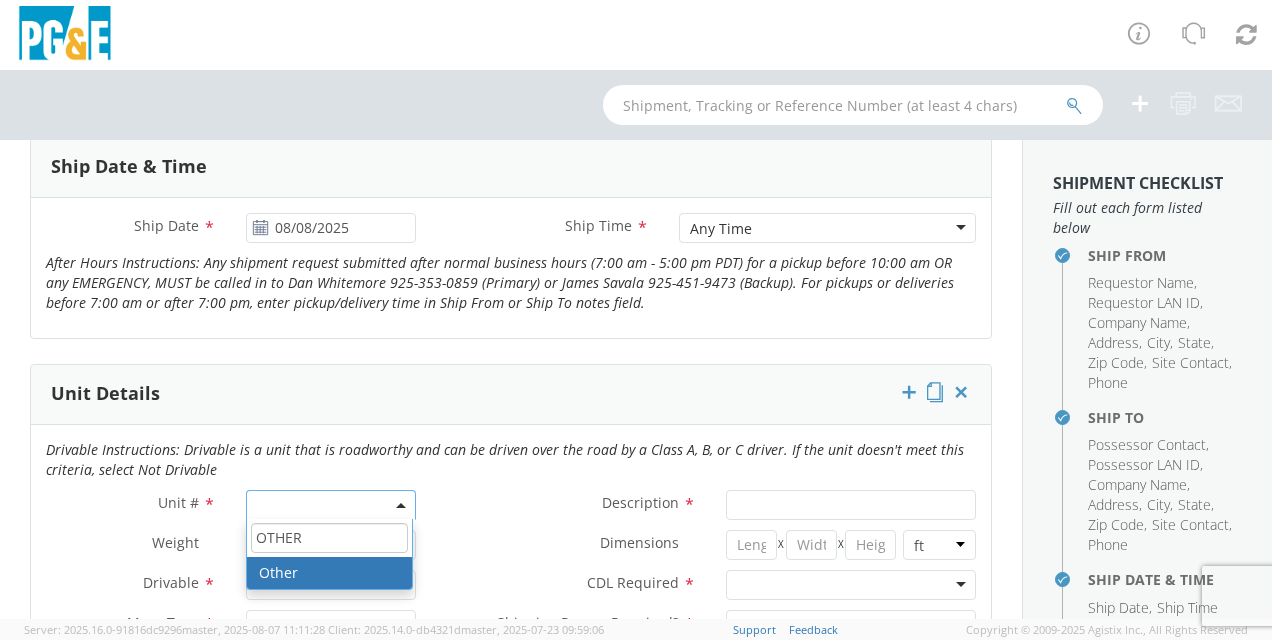 type on "OTHER" 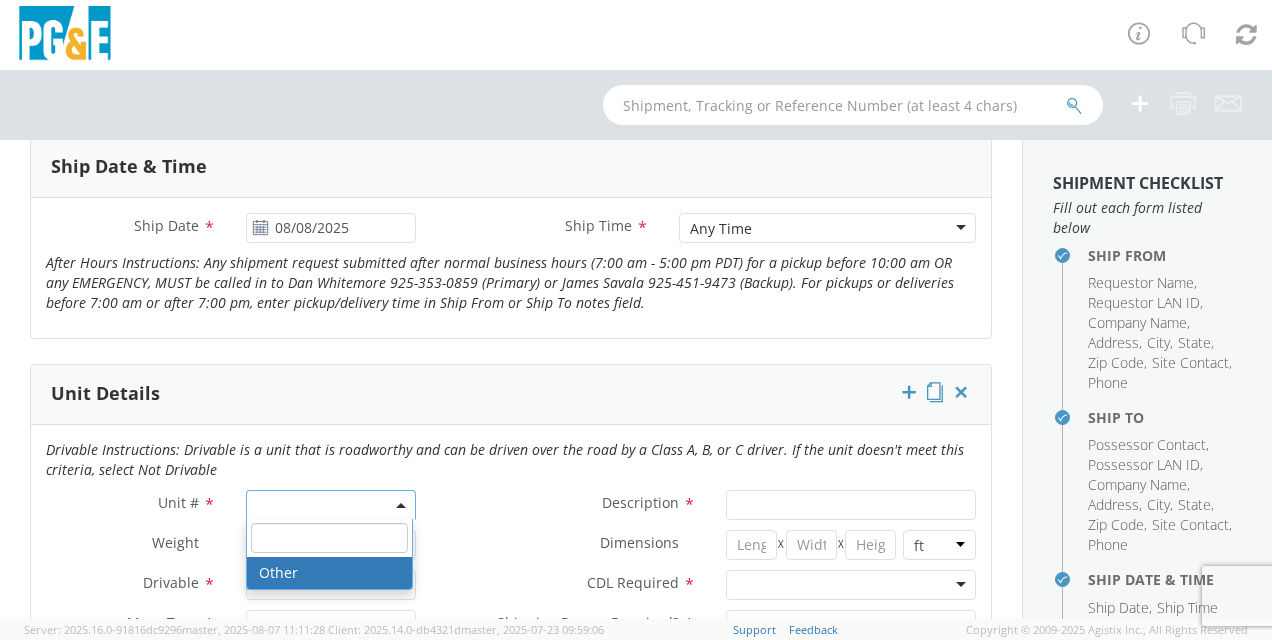 select on "Other" 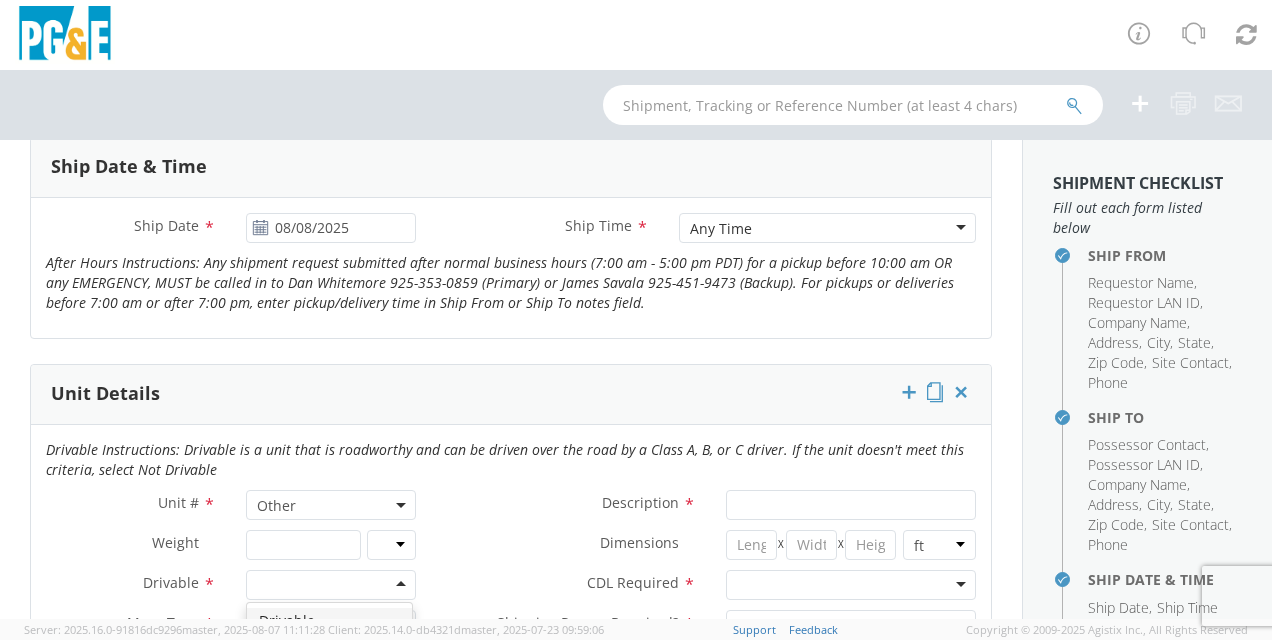 click 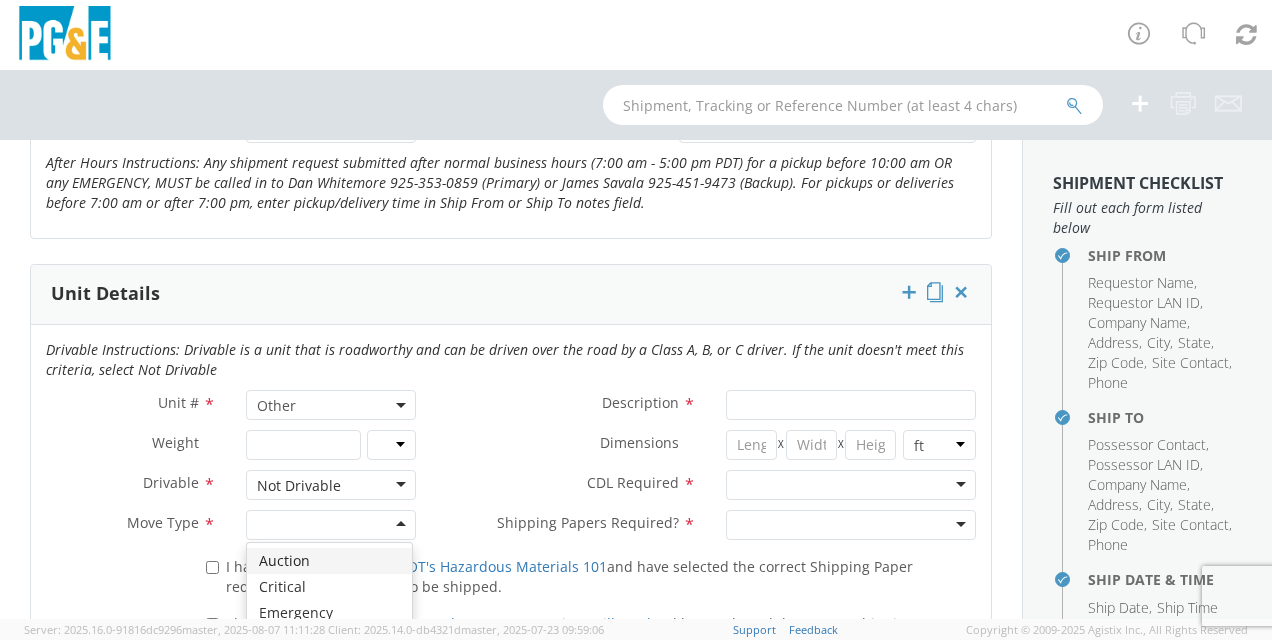 click 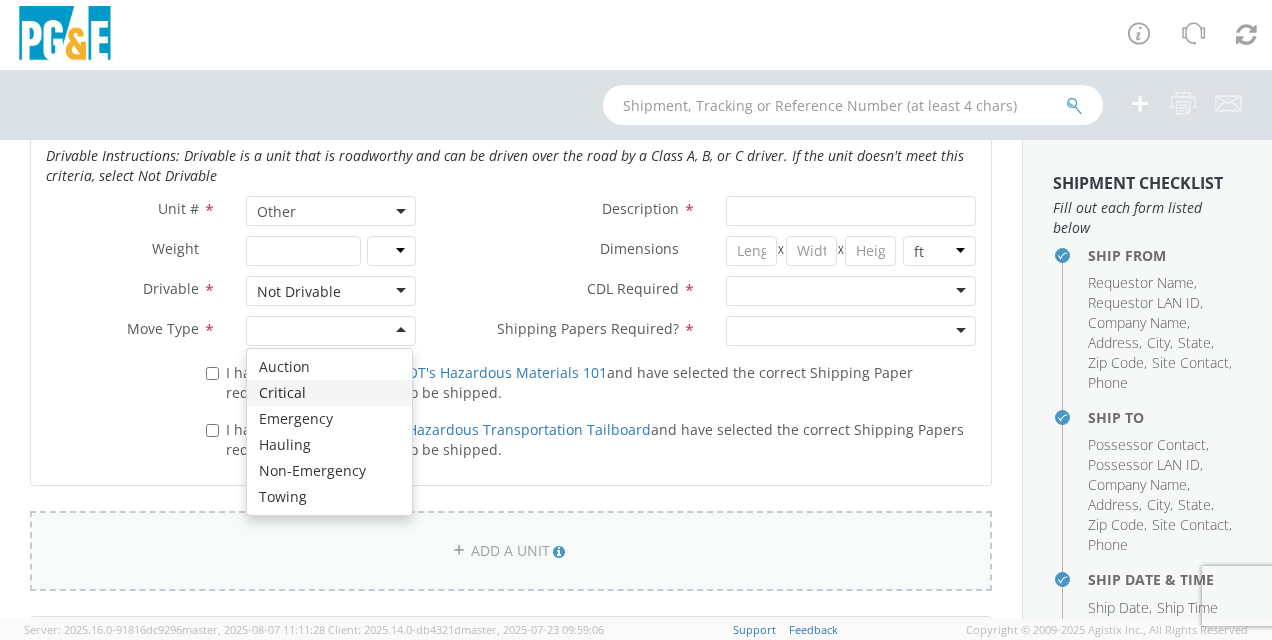 scroll, scrollTop: 1100, scrollLeft: 0, axis: vertical 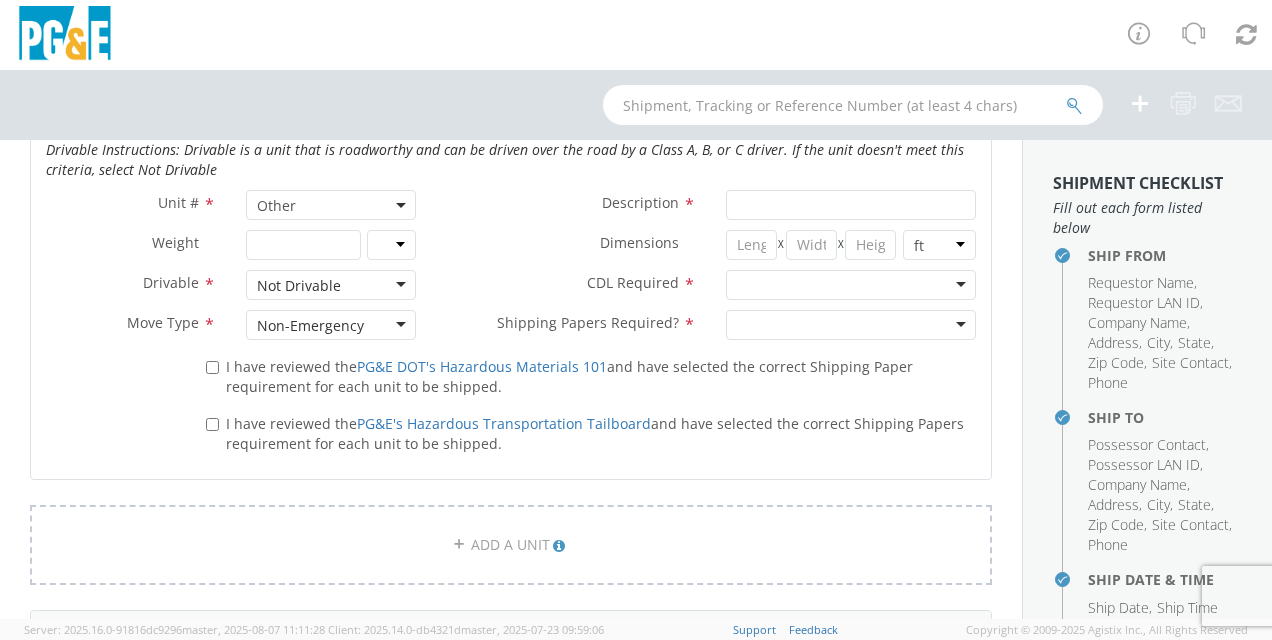 click on "I have reviewed the  PG&E DOT's Hazardous Materials 101
and have selected the correct Shipping Paper requirement for each unit to be shipped." 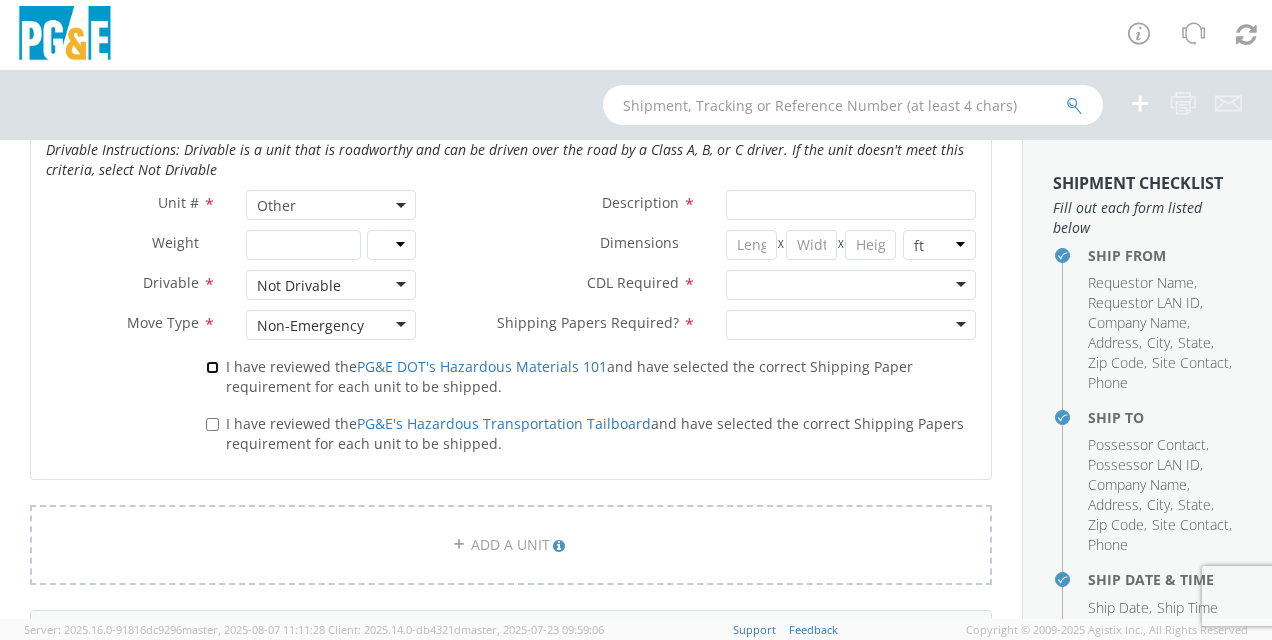 click on "I have reviewed the  PG&E DOT's Hazardous Materials 101
and have selected the correct Shipping Paper requirement for each unit to be shipped." at bounding box center (212, 367) 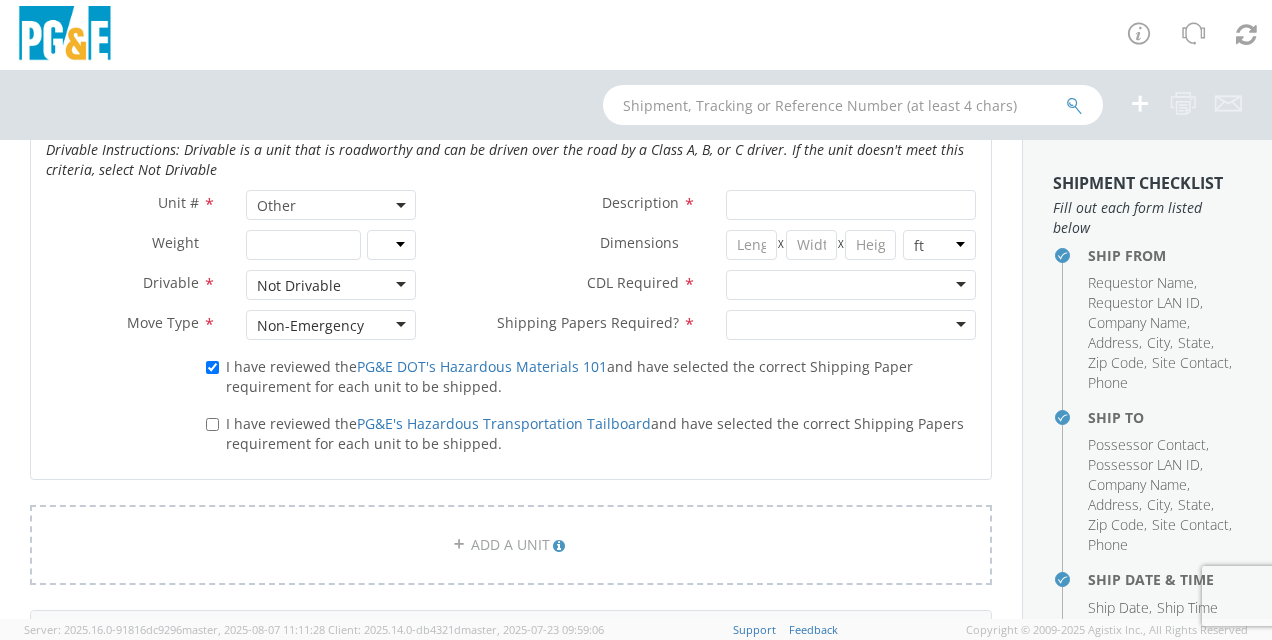 click on "I have reviewed the  PG&E's Hazardous Transportation Tailboard
and have selected the correct Shipping Papers requirement for each unit to be shipped." 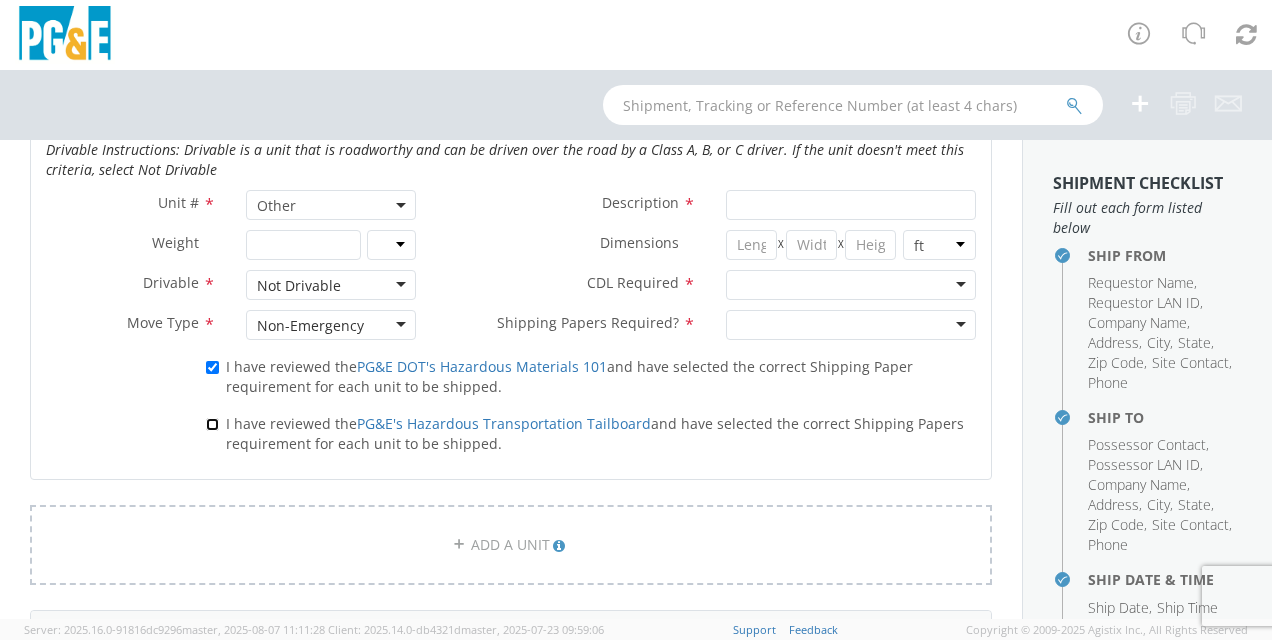 click on "I have reviewed the  PG&E's Hazardous Transportation Tailboard
and have selected the correct Shipping Papers requirement for each unit to be shipped." at bounding box center [212, 424] 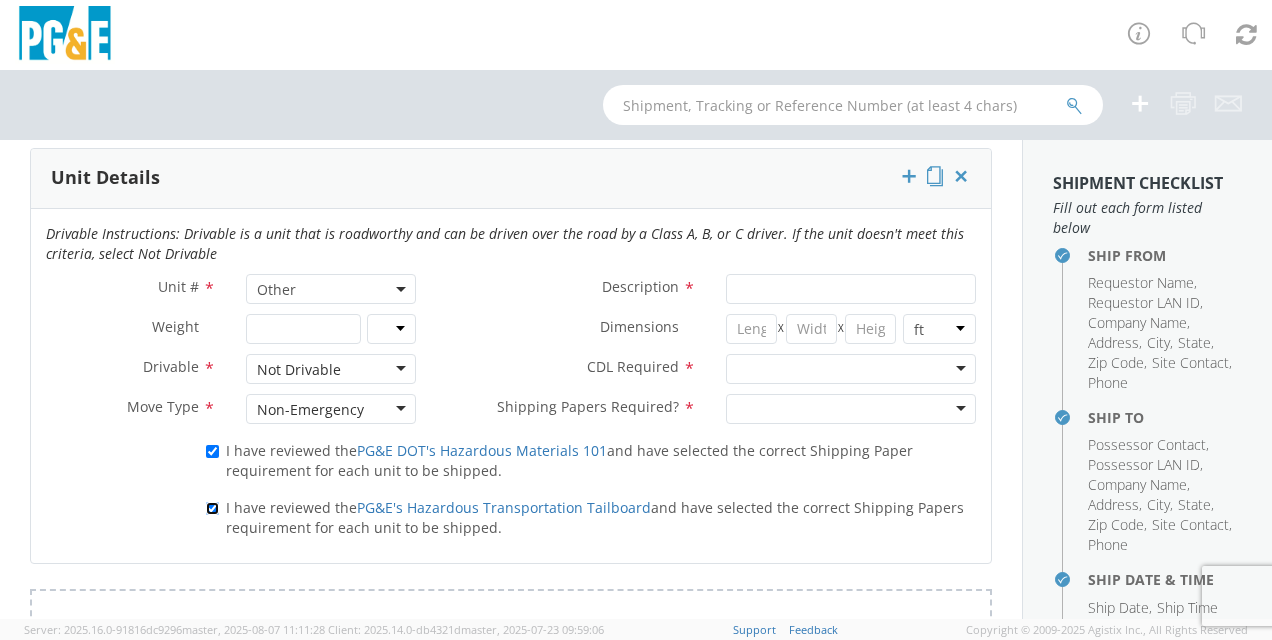 scroll, scrollTop: 900, scrollLeft: 0, axis: vertical 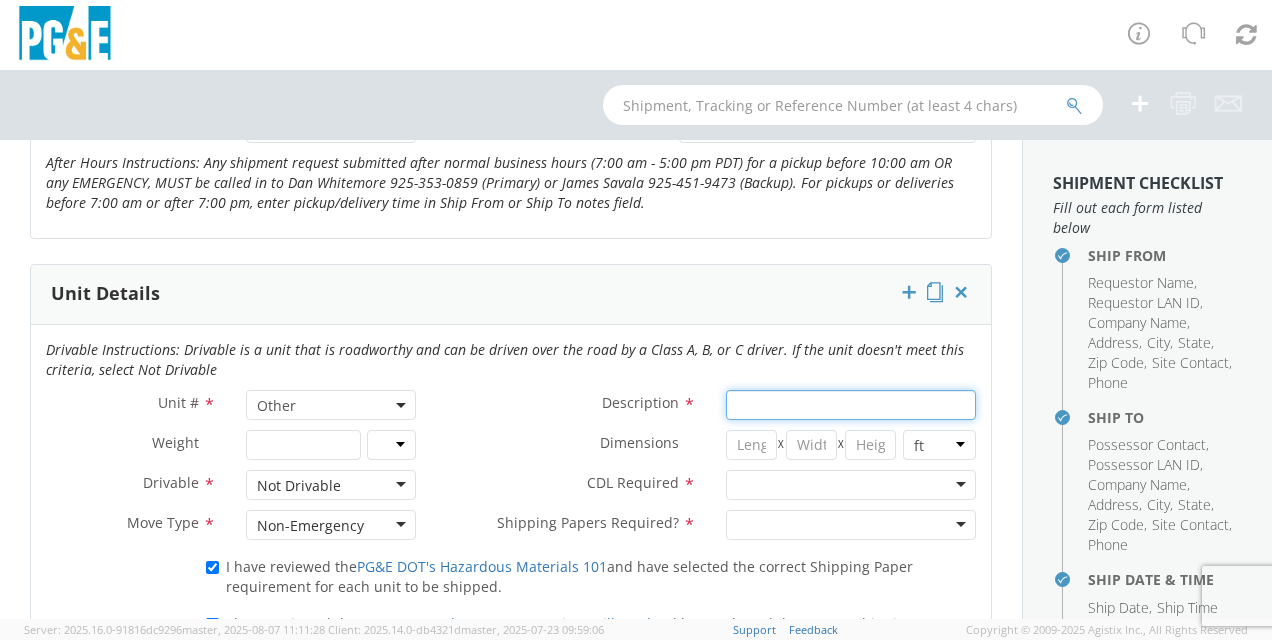 click on "Description *" at bounding box center [851, 405] 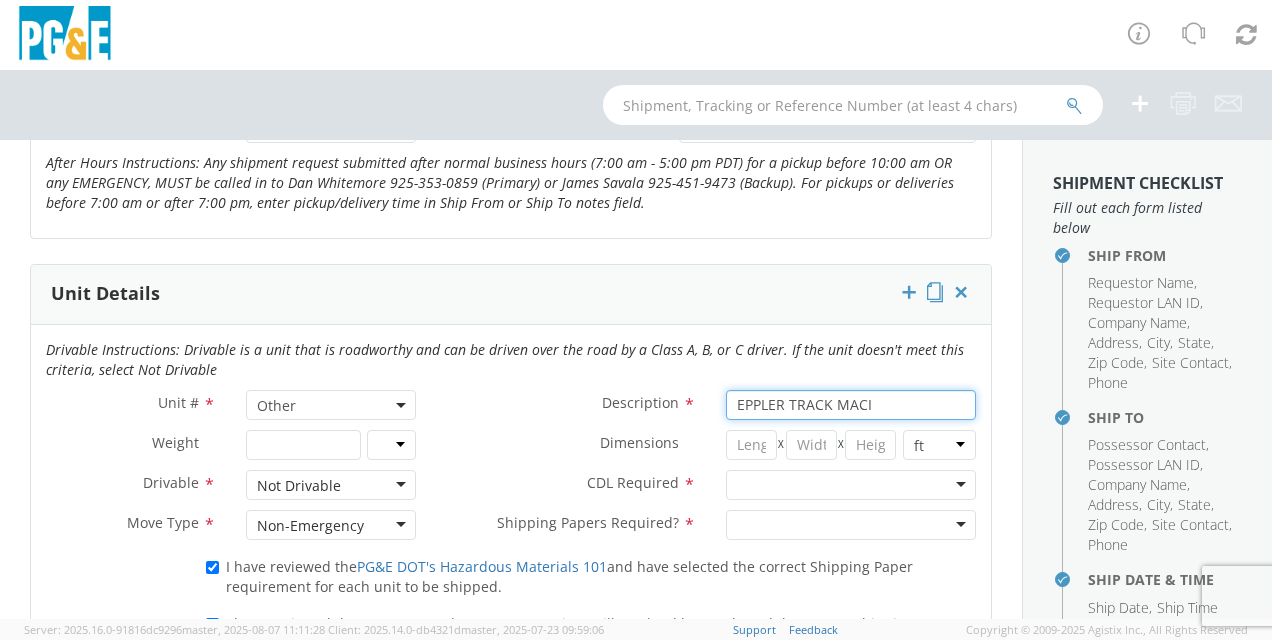 click on "EPPLER TRACK MACI" at bounding box center [851, 405] 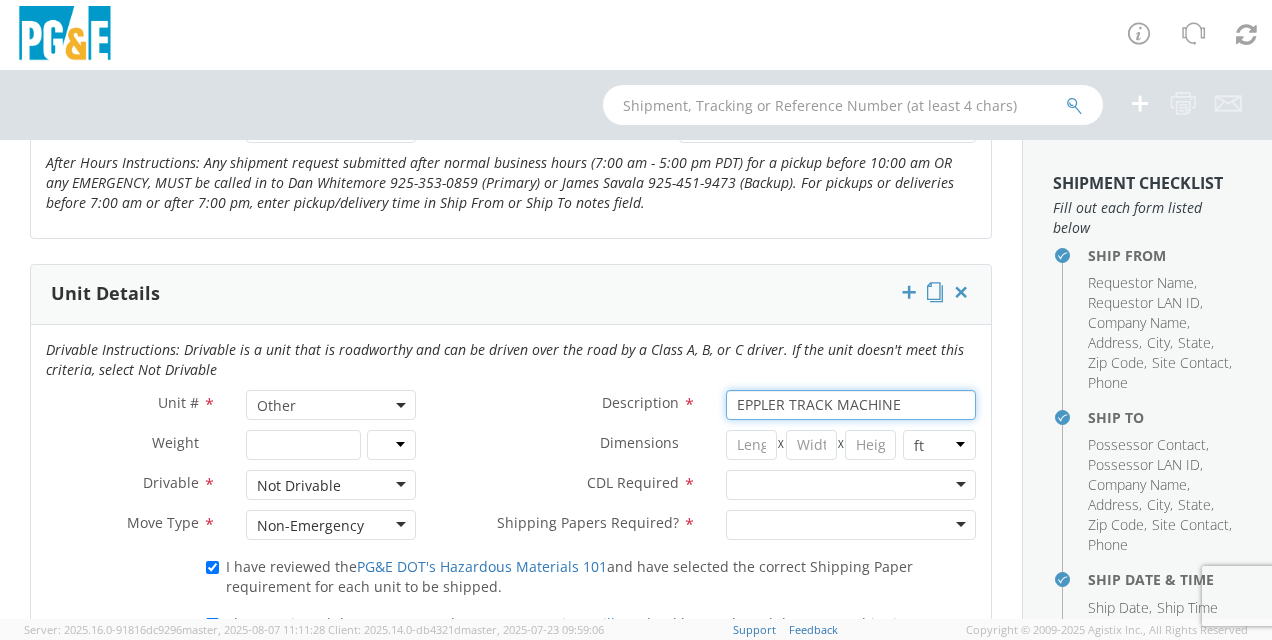 type on "EPPLER TRACK MACHINE" 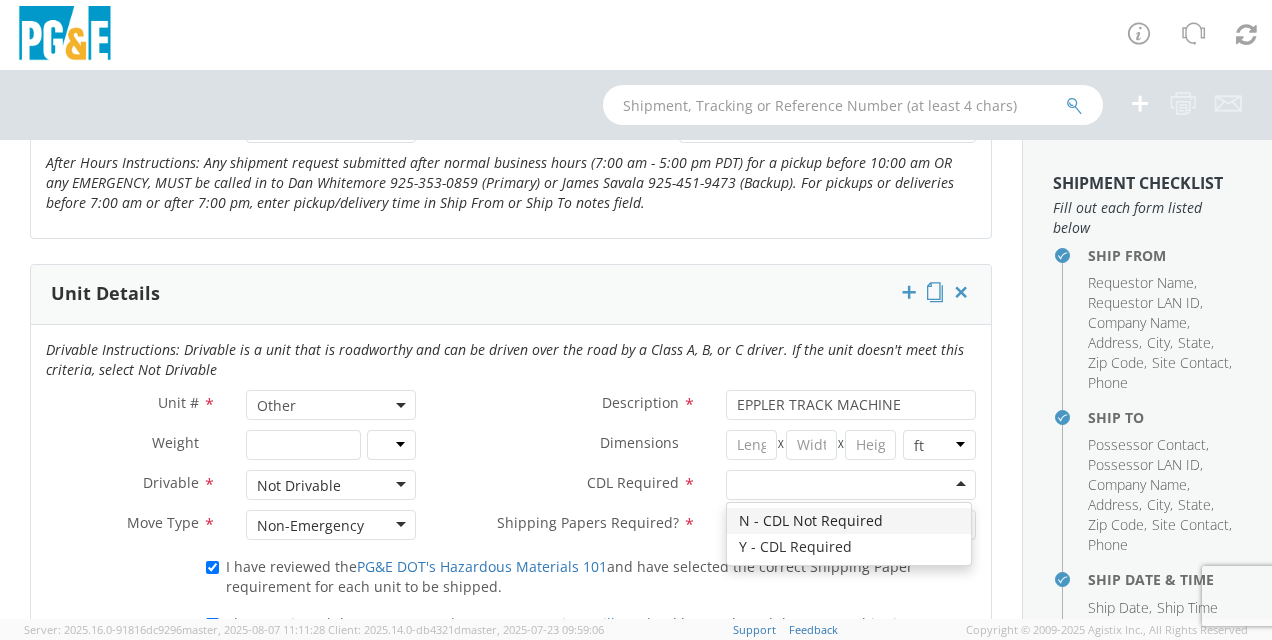click 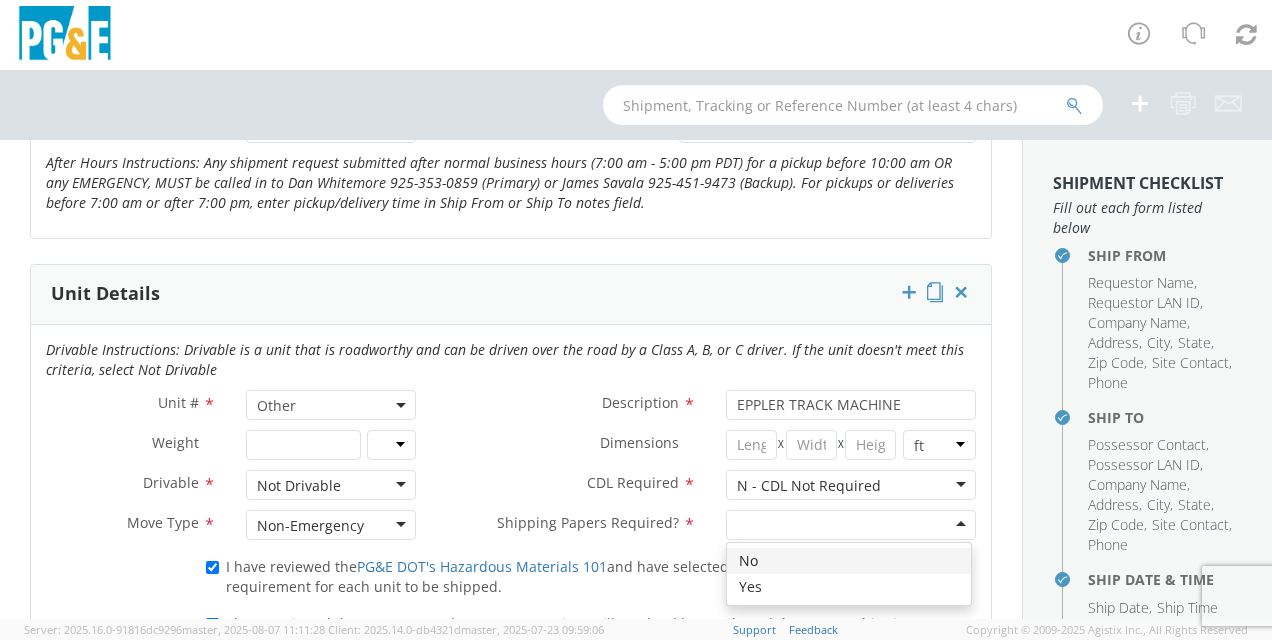 click 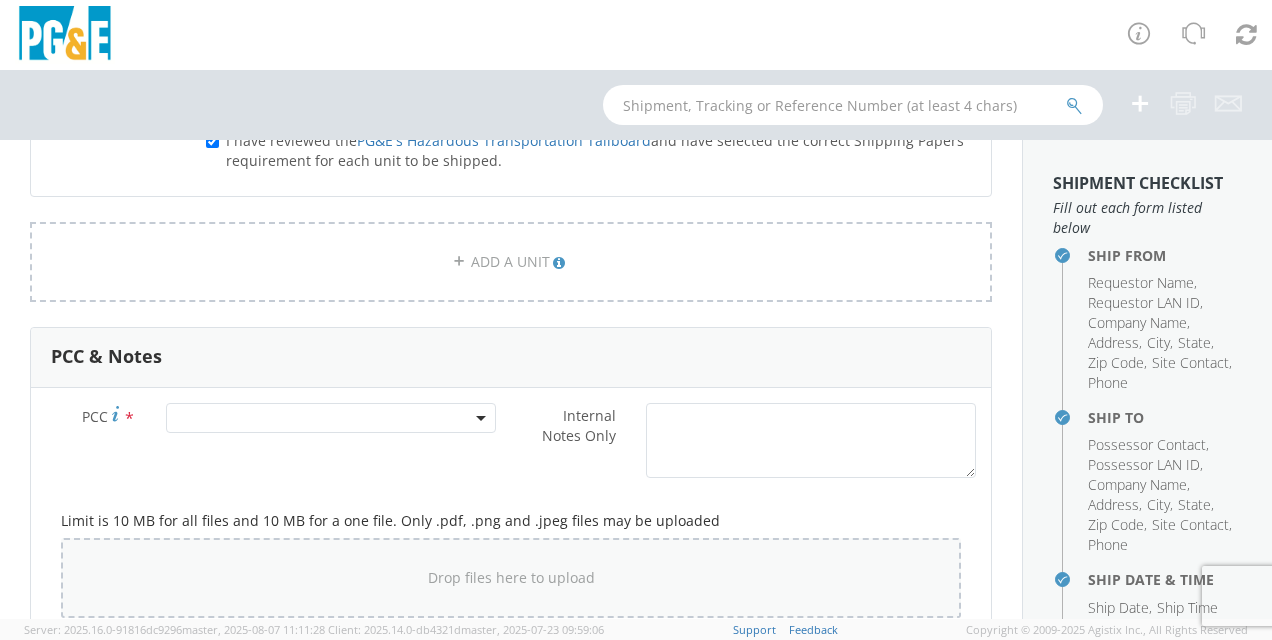 scroll, scrollTop: 1500, scrollLeft: 0, axis: vertical 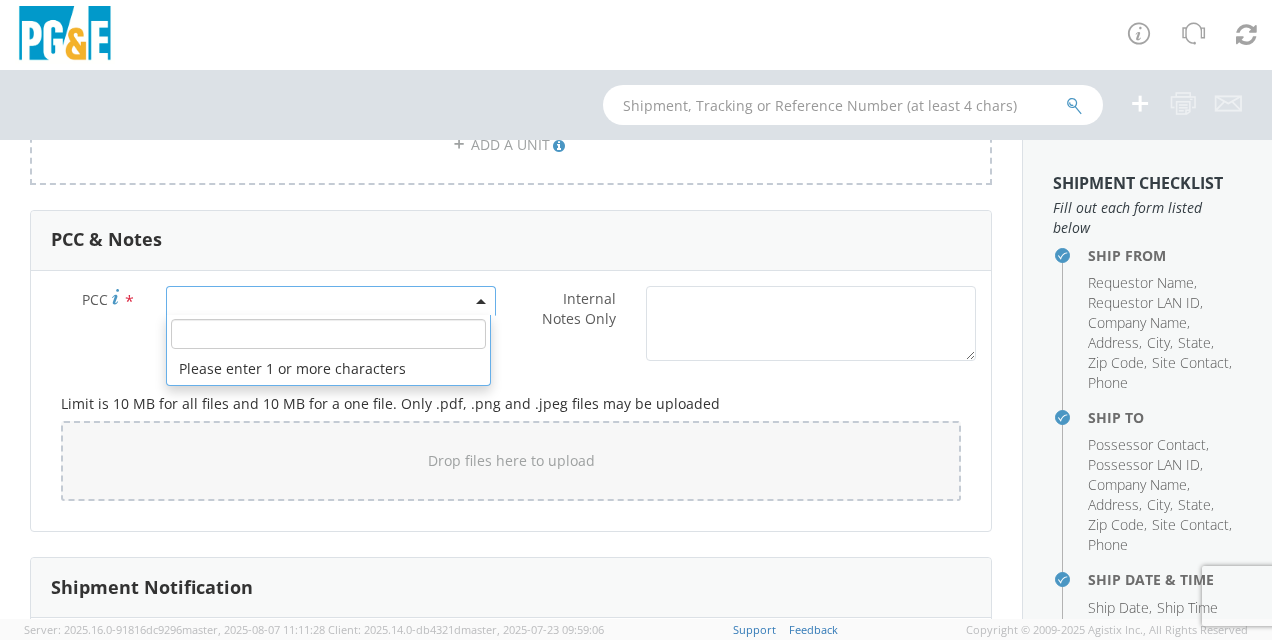 click 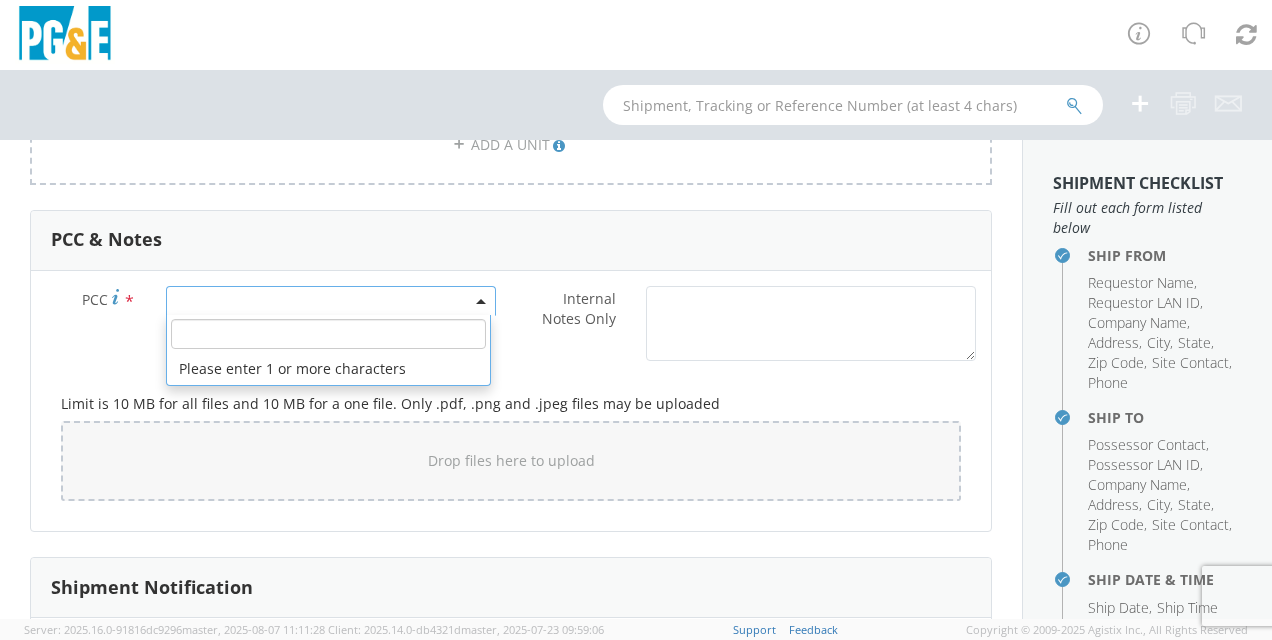 click 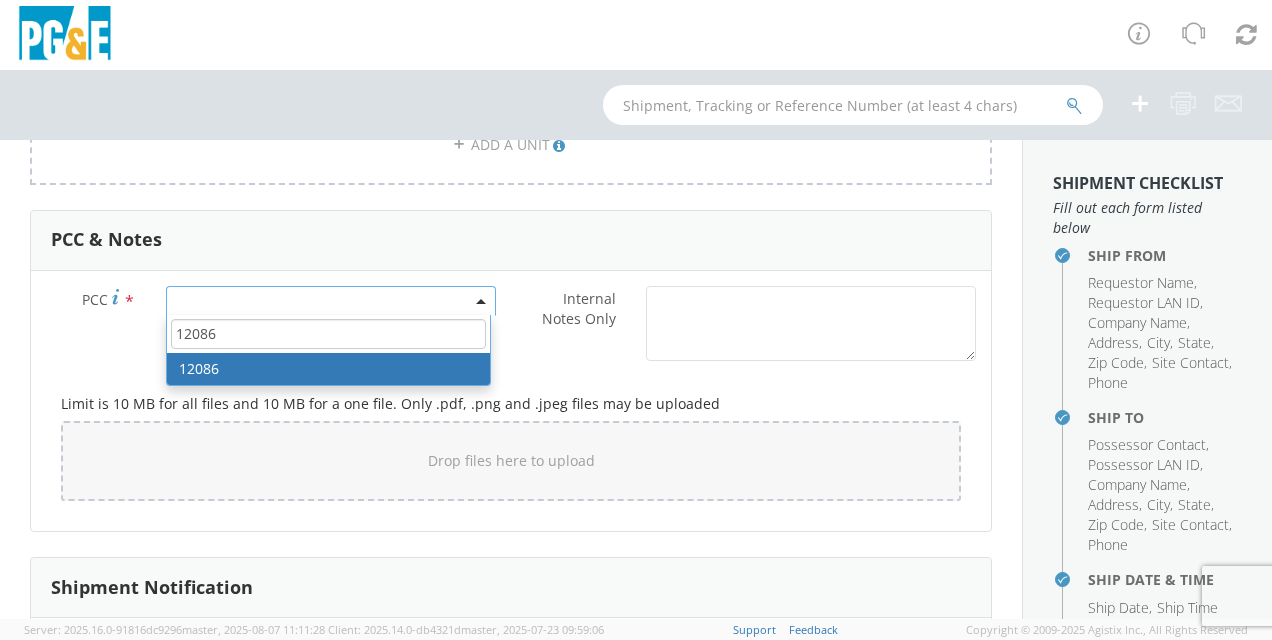 type on "12086" 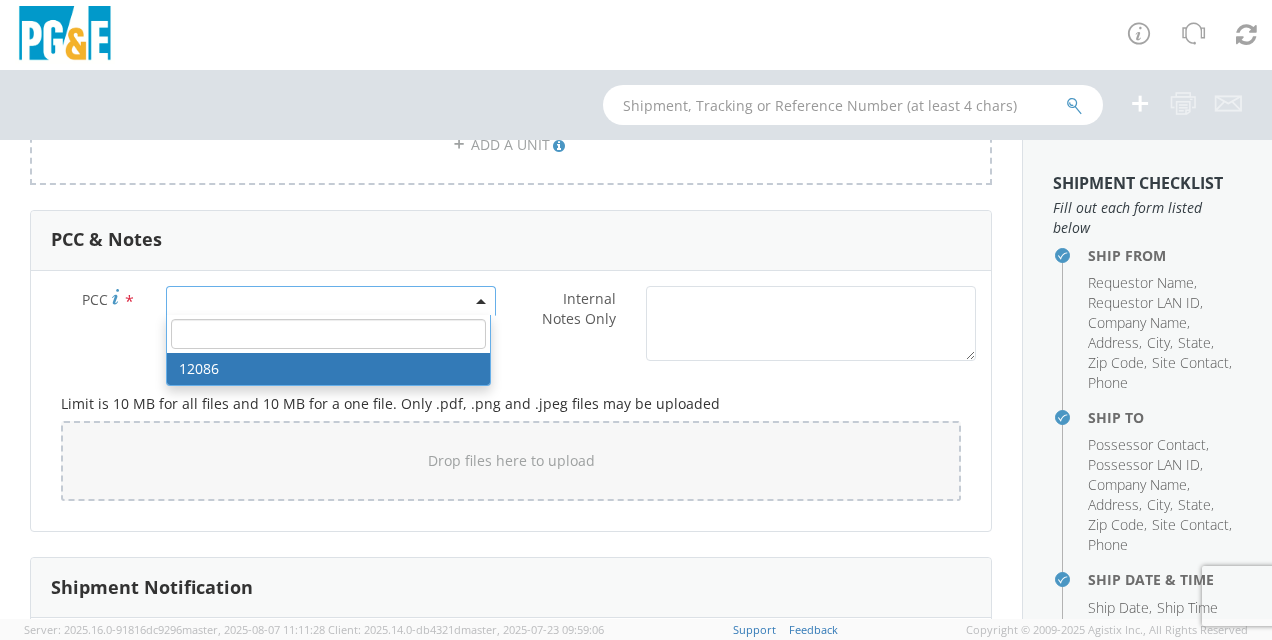 select on "12086" 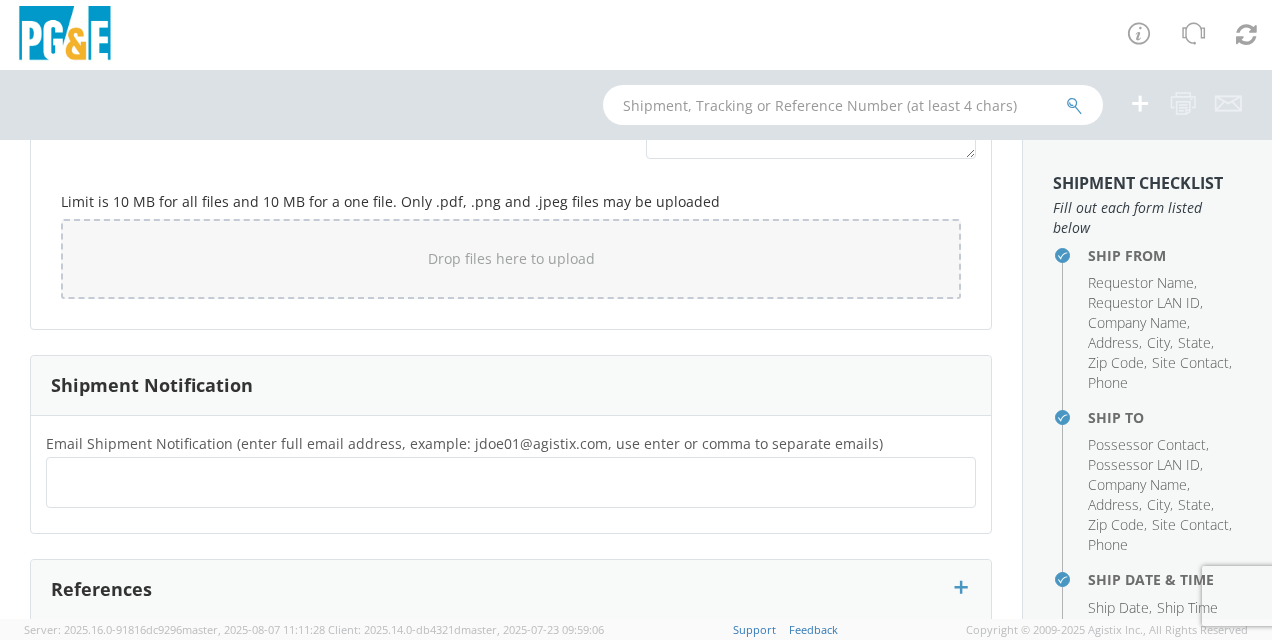 scroll, scrollTop: 1800, scrollLeft: 0, axis: vertical 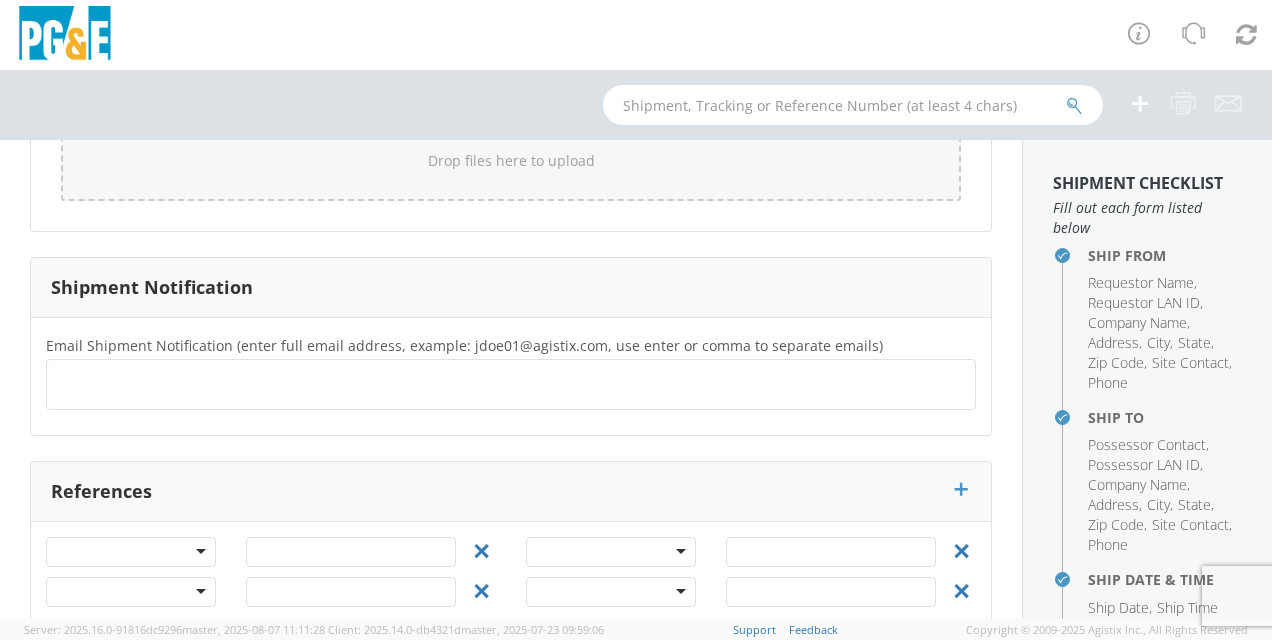 click 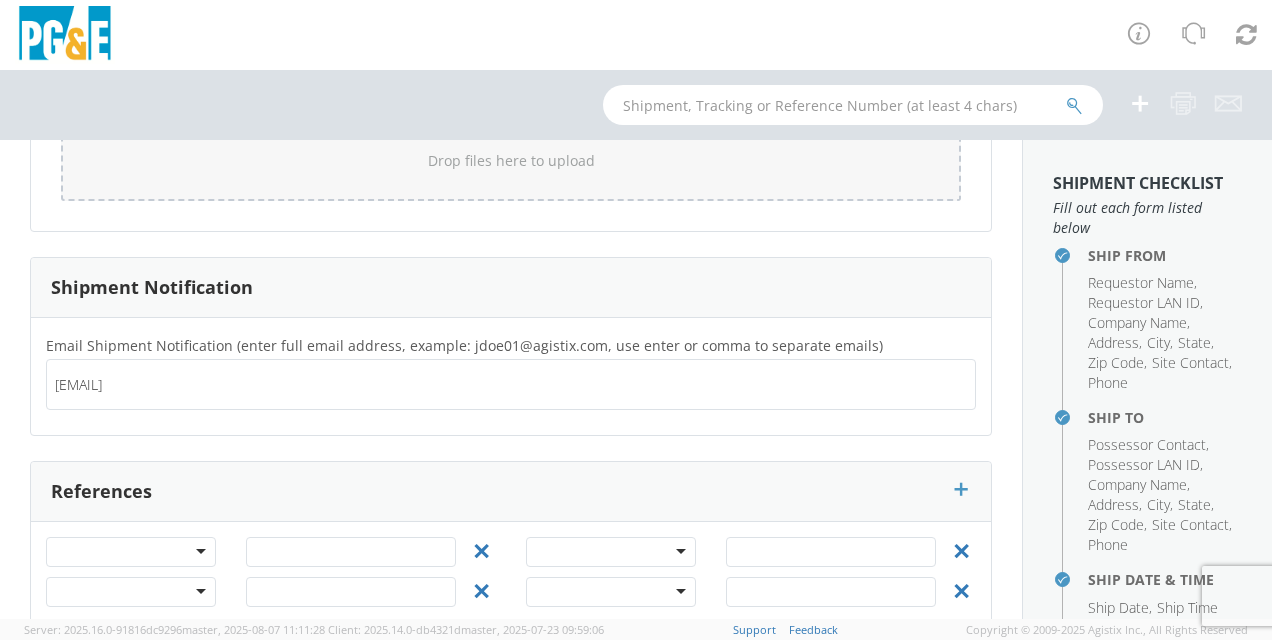 type on "[EMAIL]" 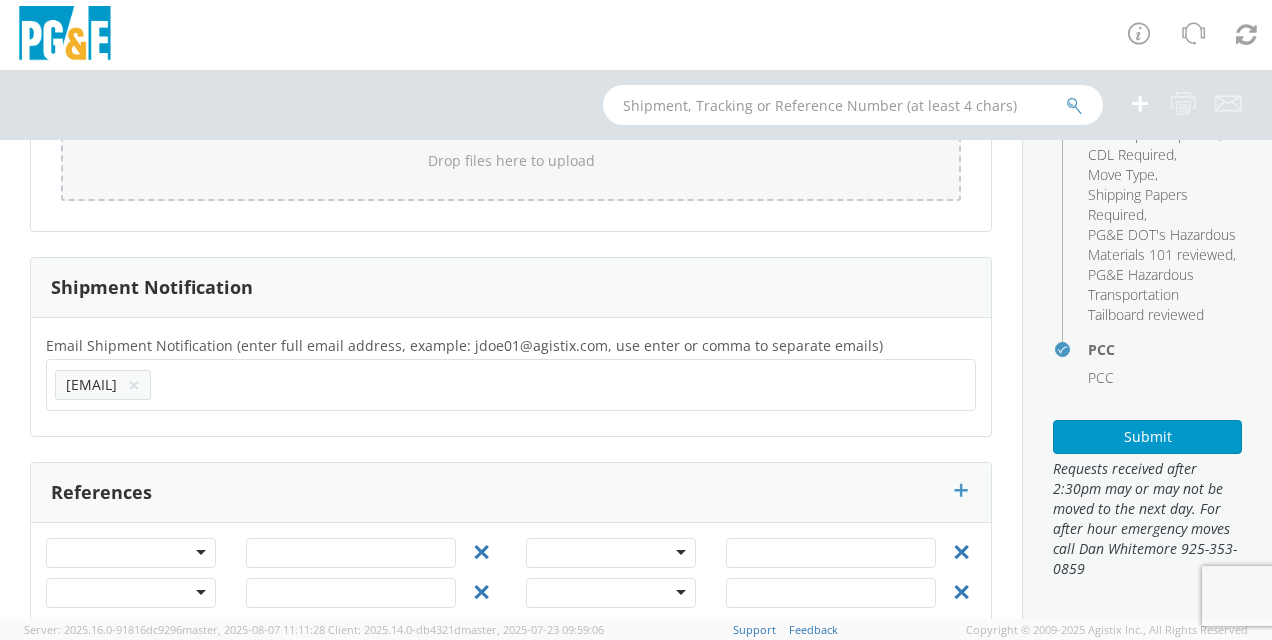 scroll, scrollTop: 653, scrollLeft: 0, axis: vertical 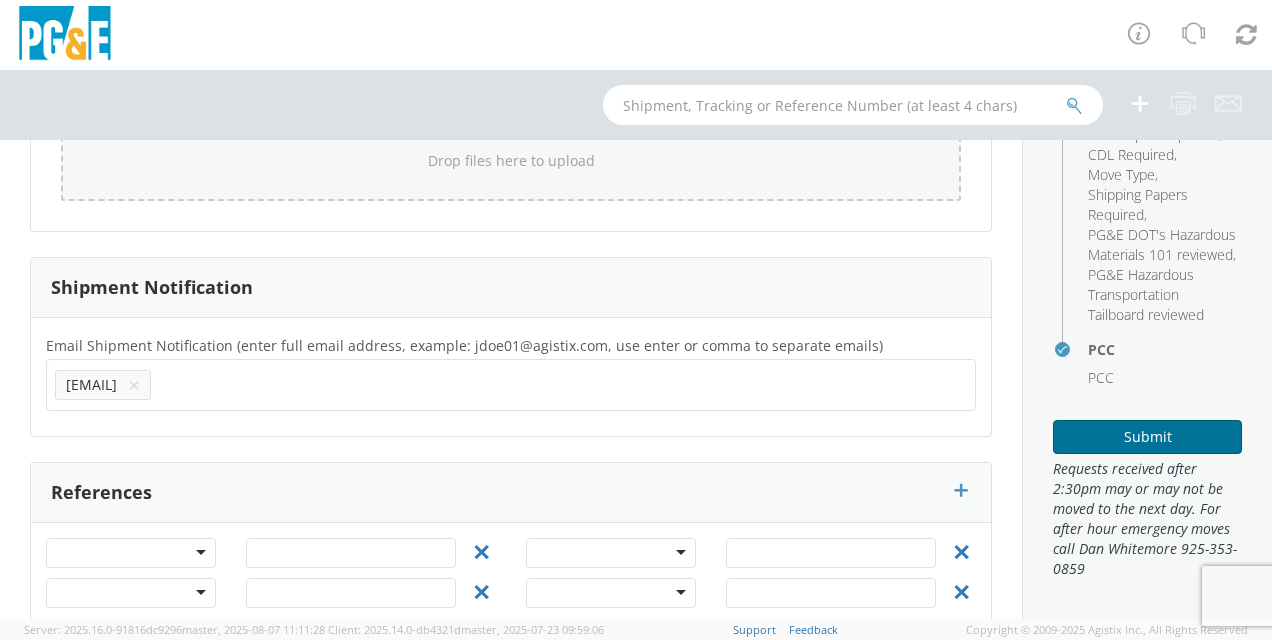 click on "Submit" at bounding box center [1147, 437] 